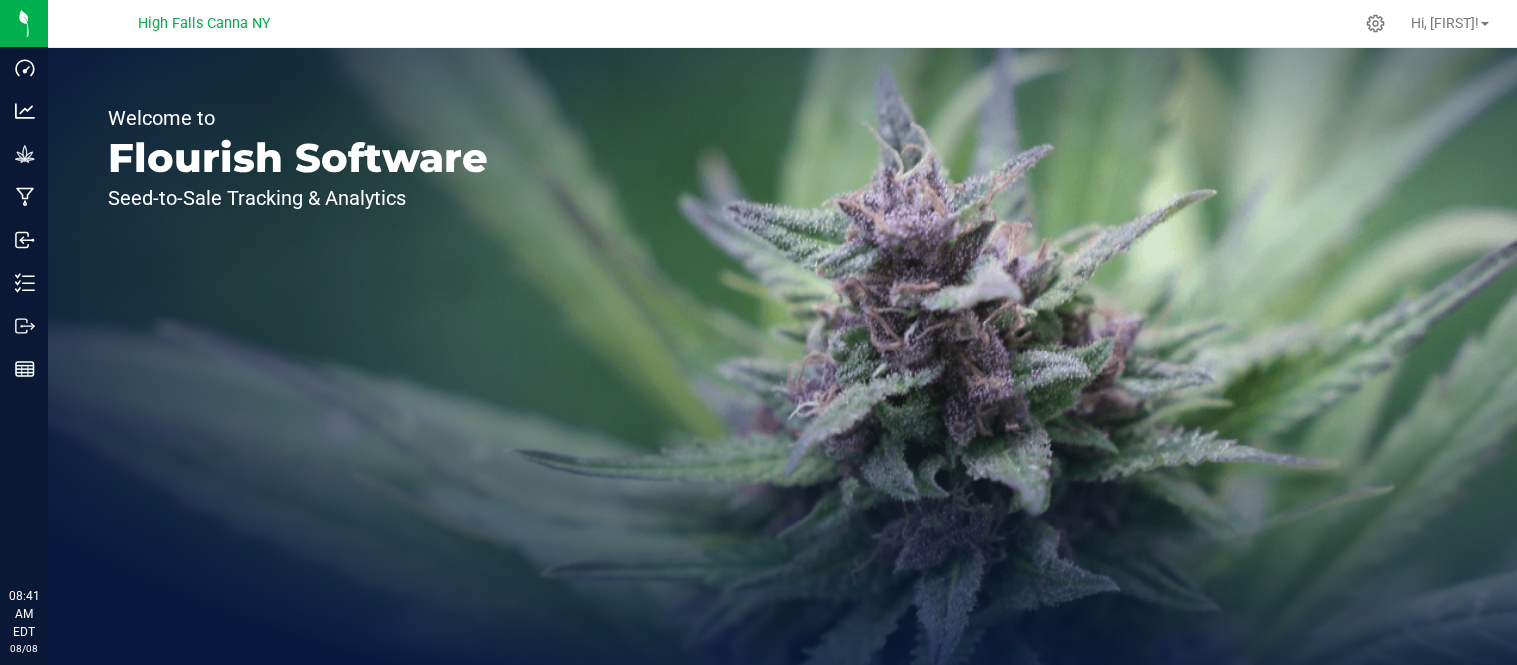 scroll, scrollTop: 0, scrollLeft: 0, axis: both 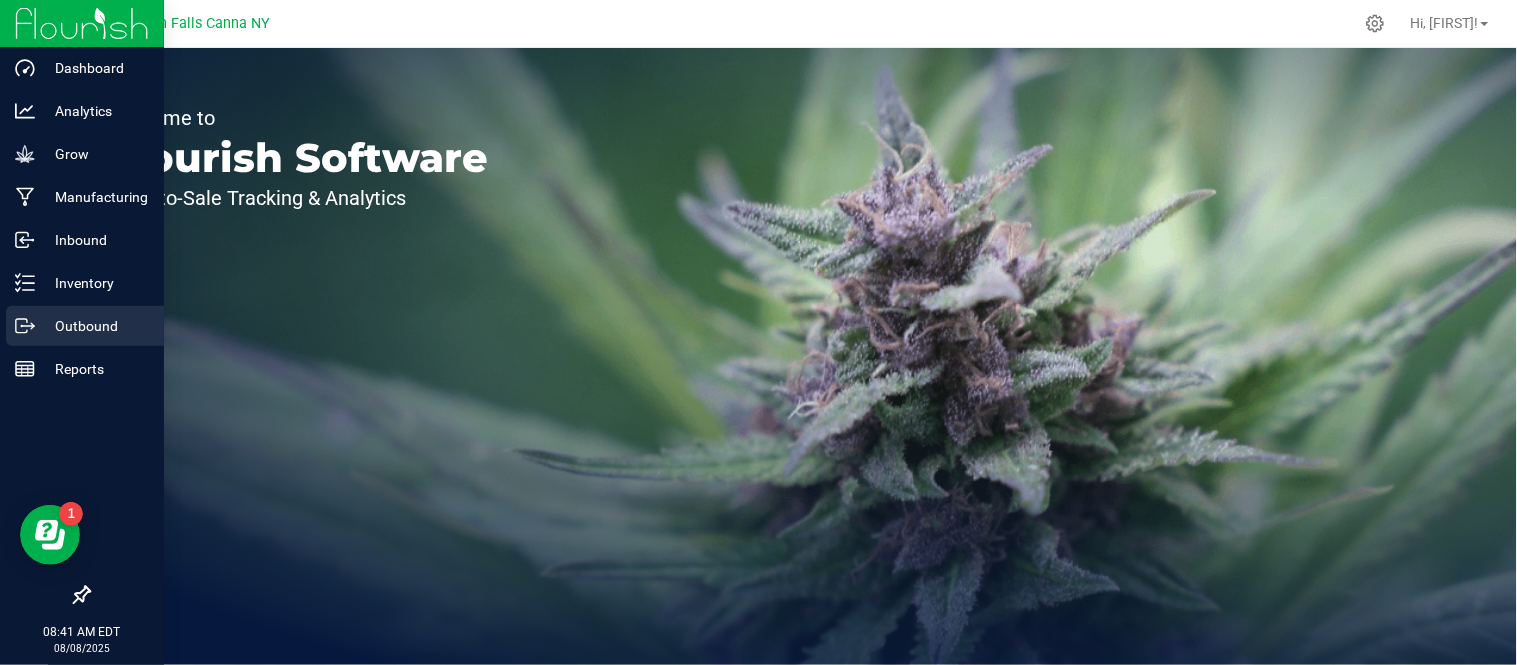 click on "Outbound" at bounding box center (95, 326) 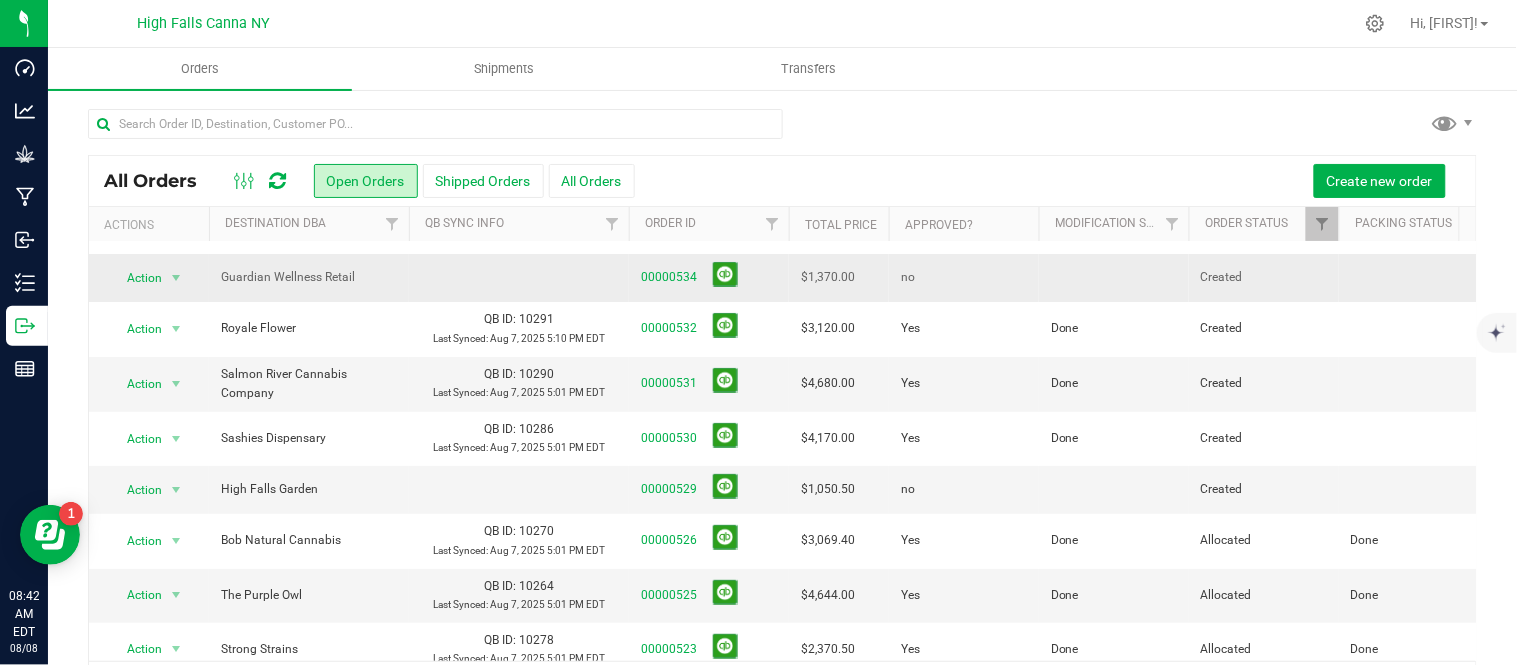 scroll, scrollTop: 0, scrollLeft: 0, axis: both 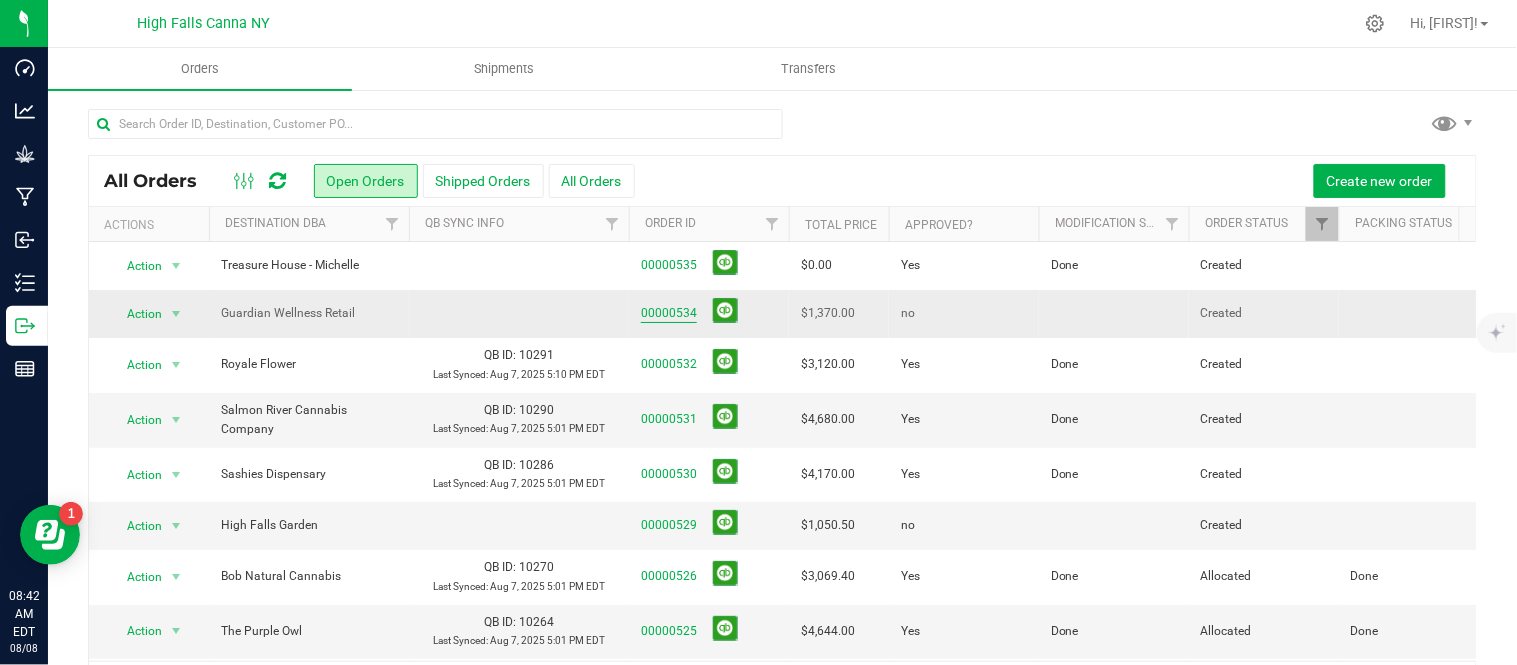 click on "00000534" at bounding box center [669, 313] 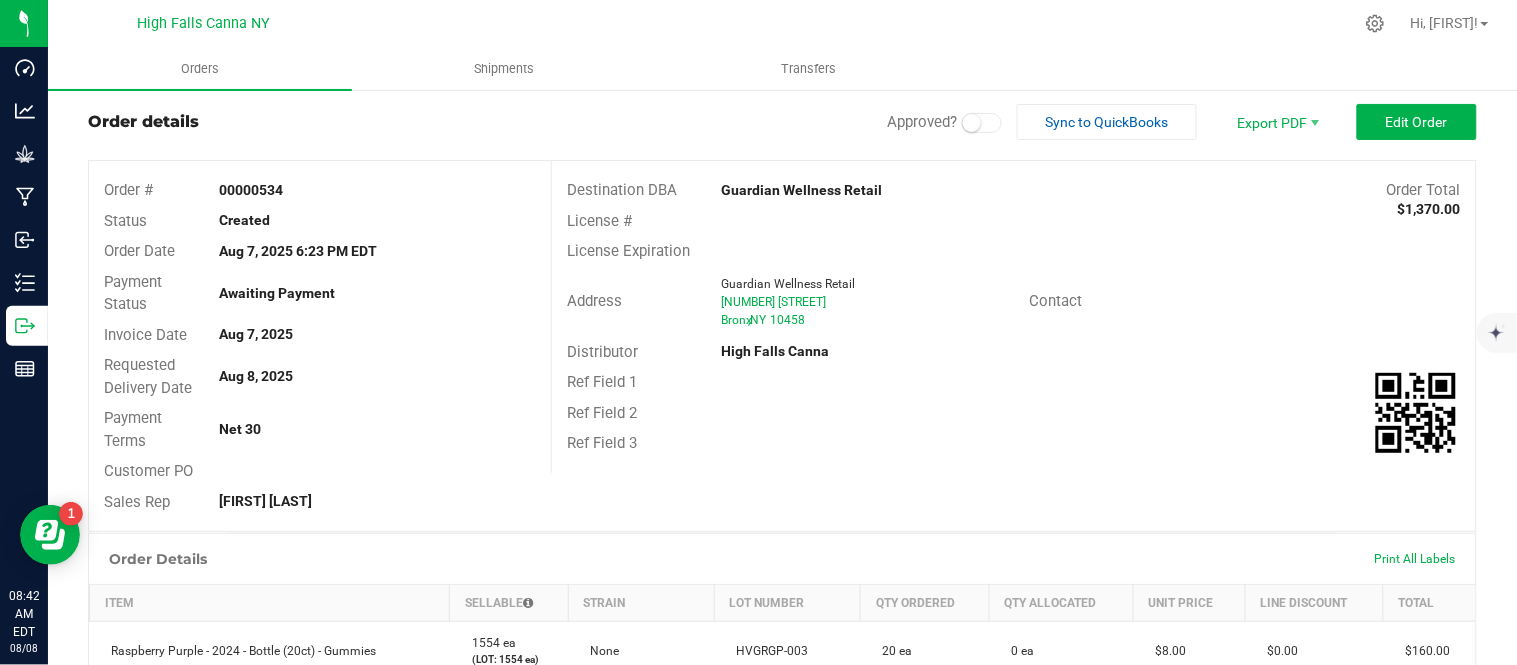 scroll, scrollTop: 0, scrollLeft: 0, axis: both 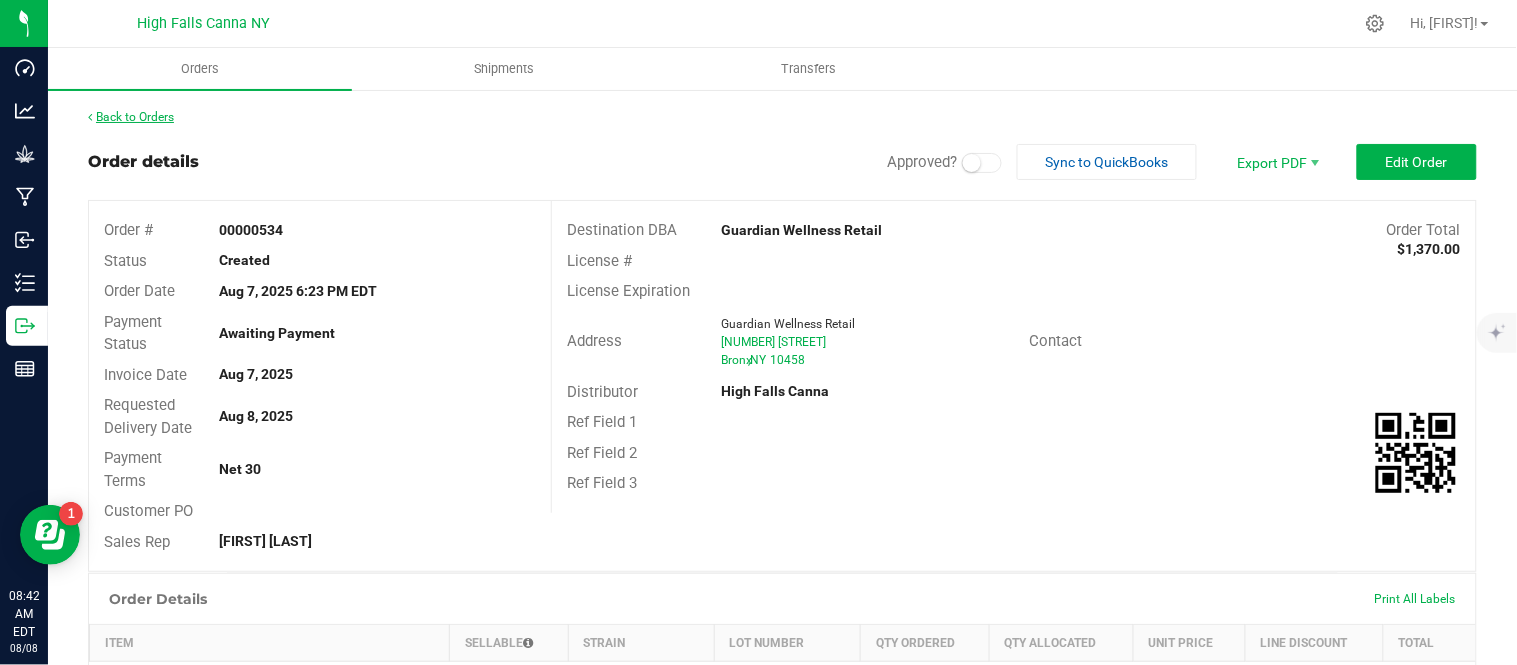 click on "Back to Orders" at bounding box center (131, 117) 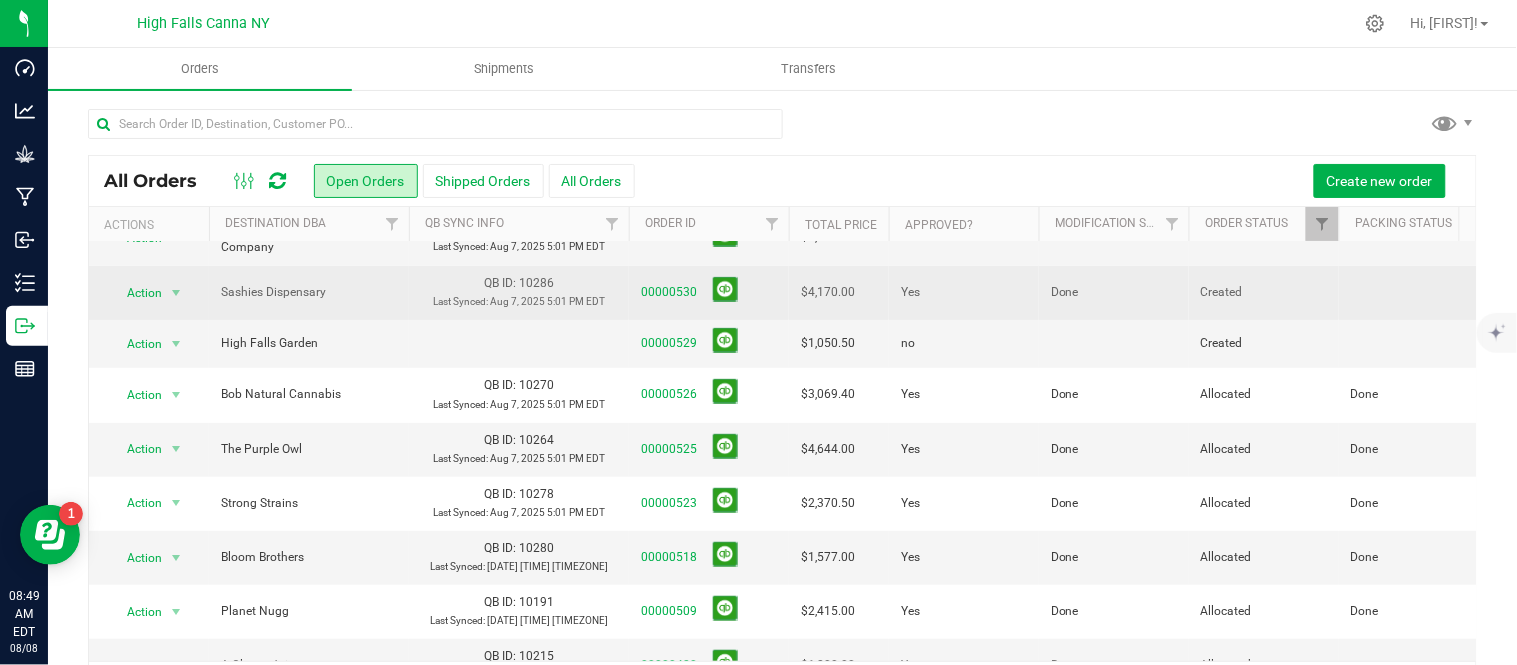 scroll, scrollTop: 222, scrollLeft: 0, axis: vertical 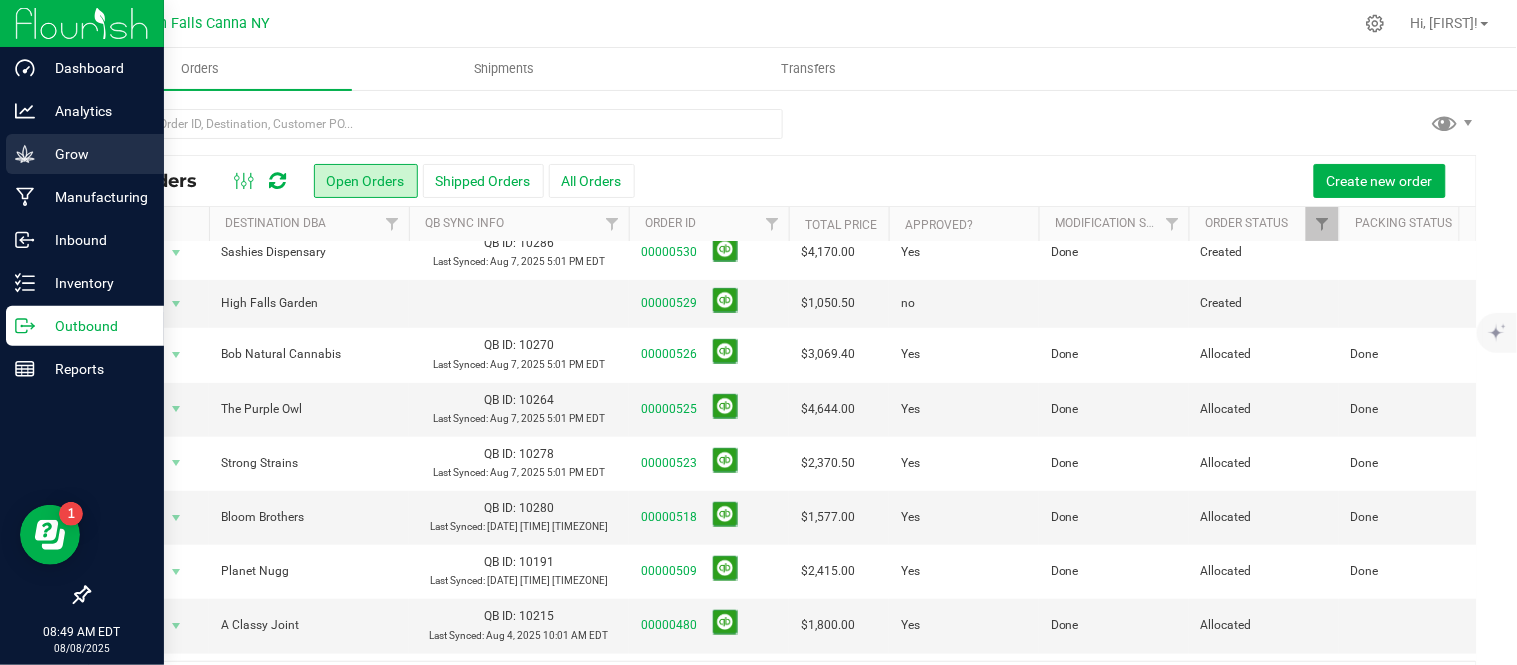 click 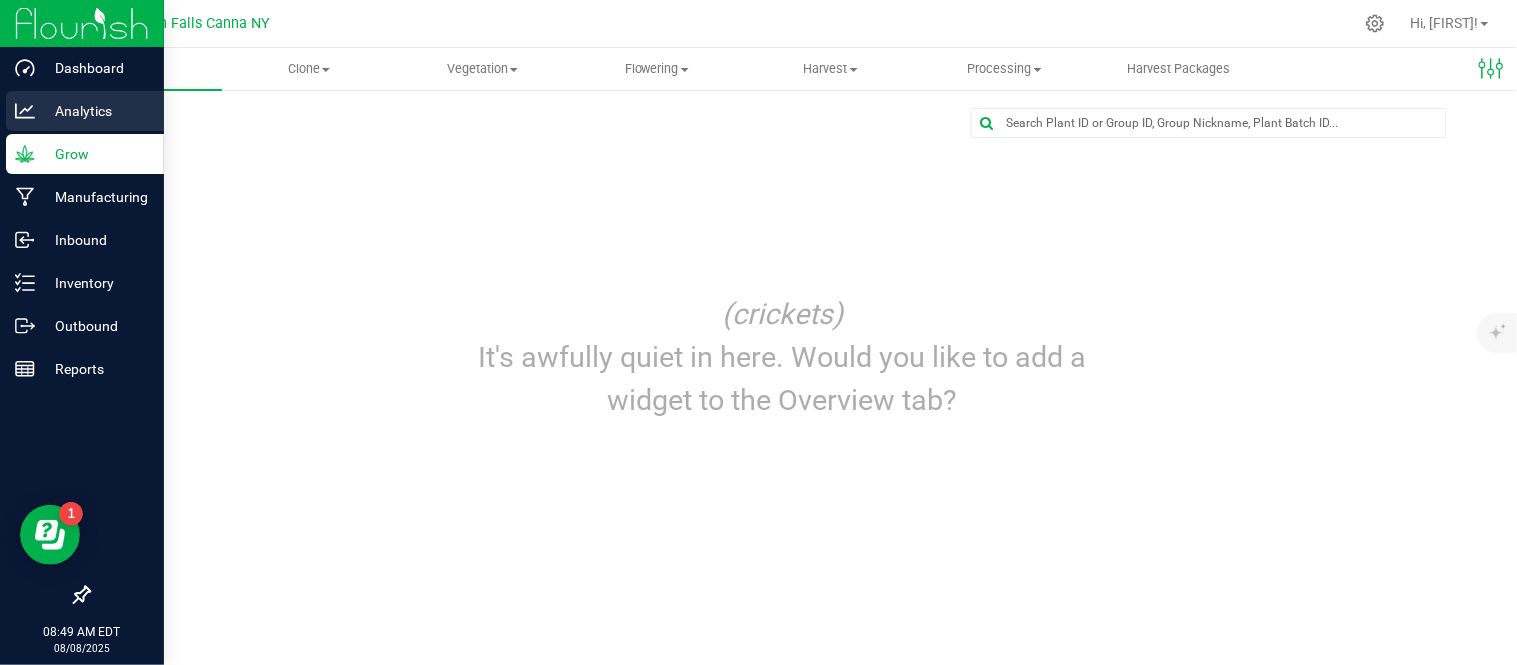 click on "Analytics" at bounding box center [95, 111] 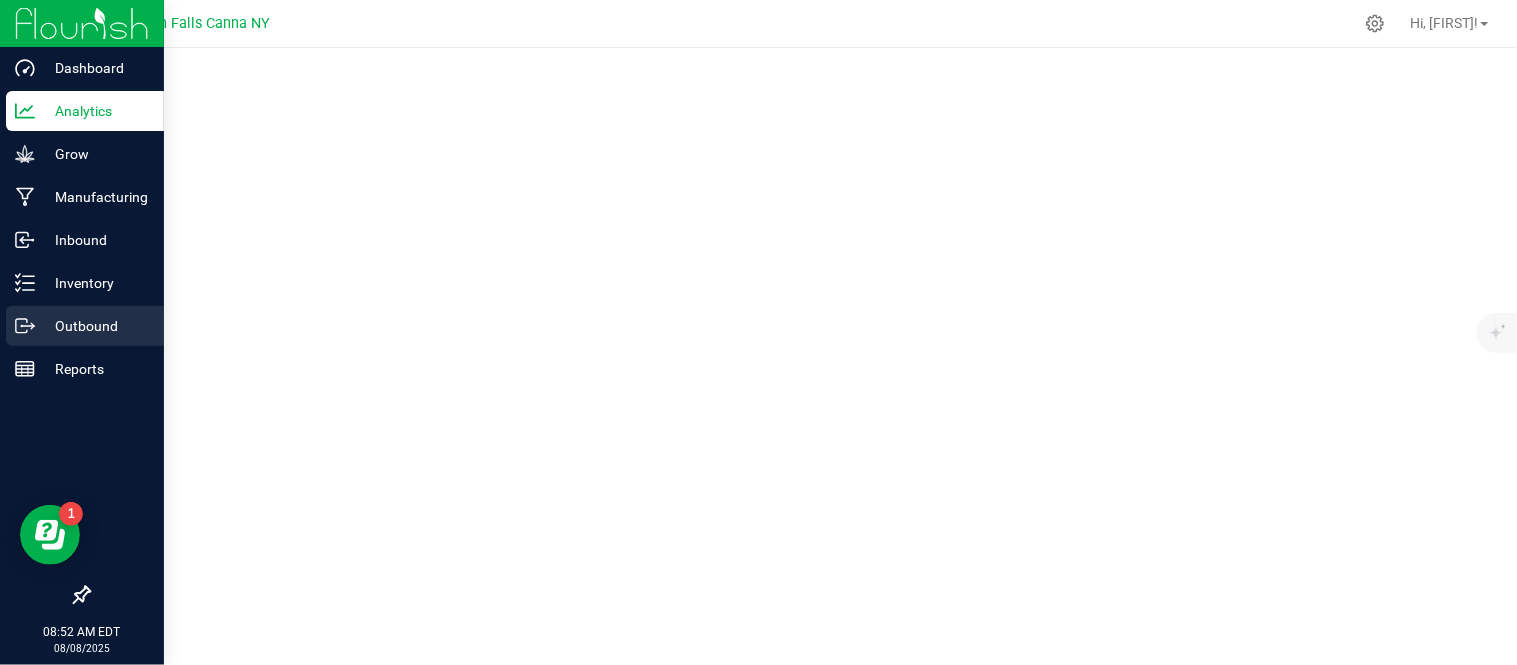 click 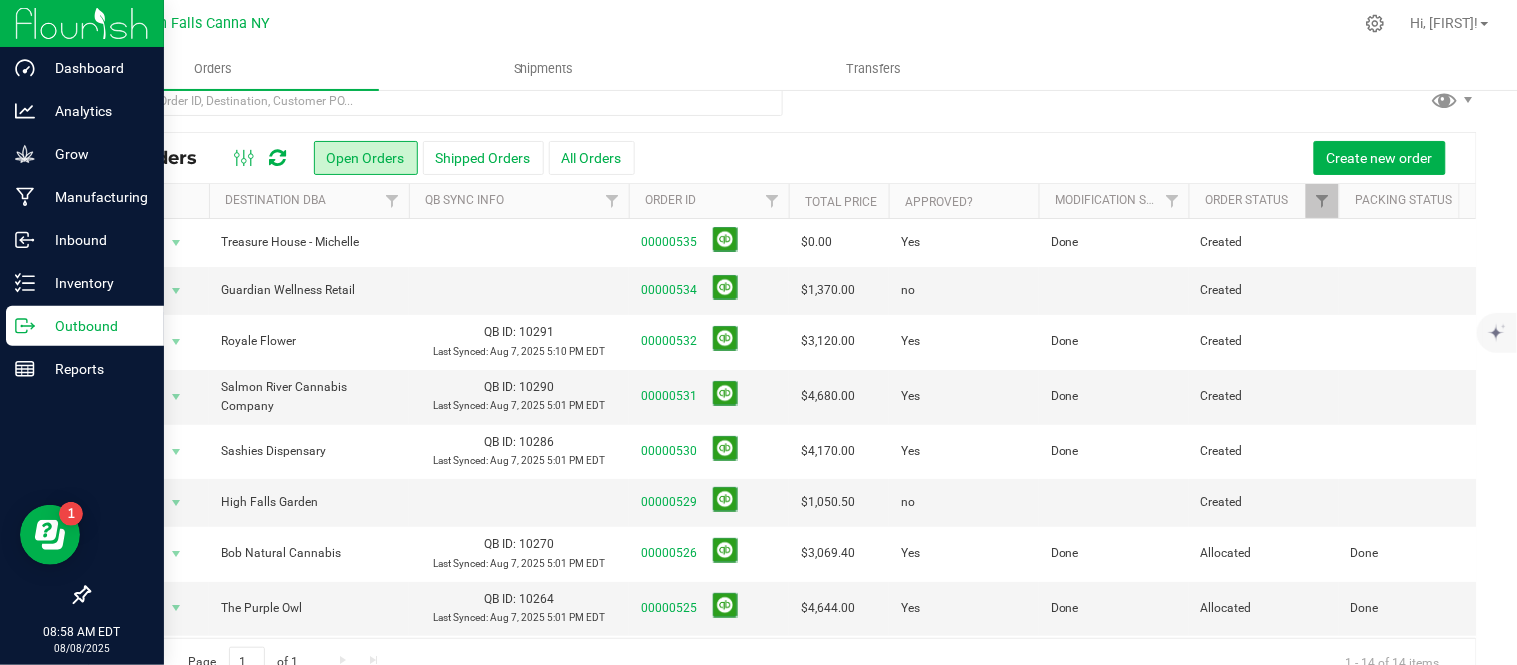 scroll, scrollTop: 0, scrollLeft: 0, axis: both 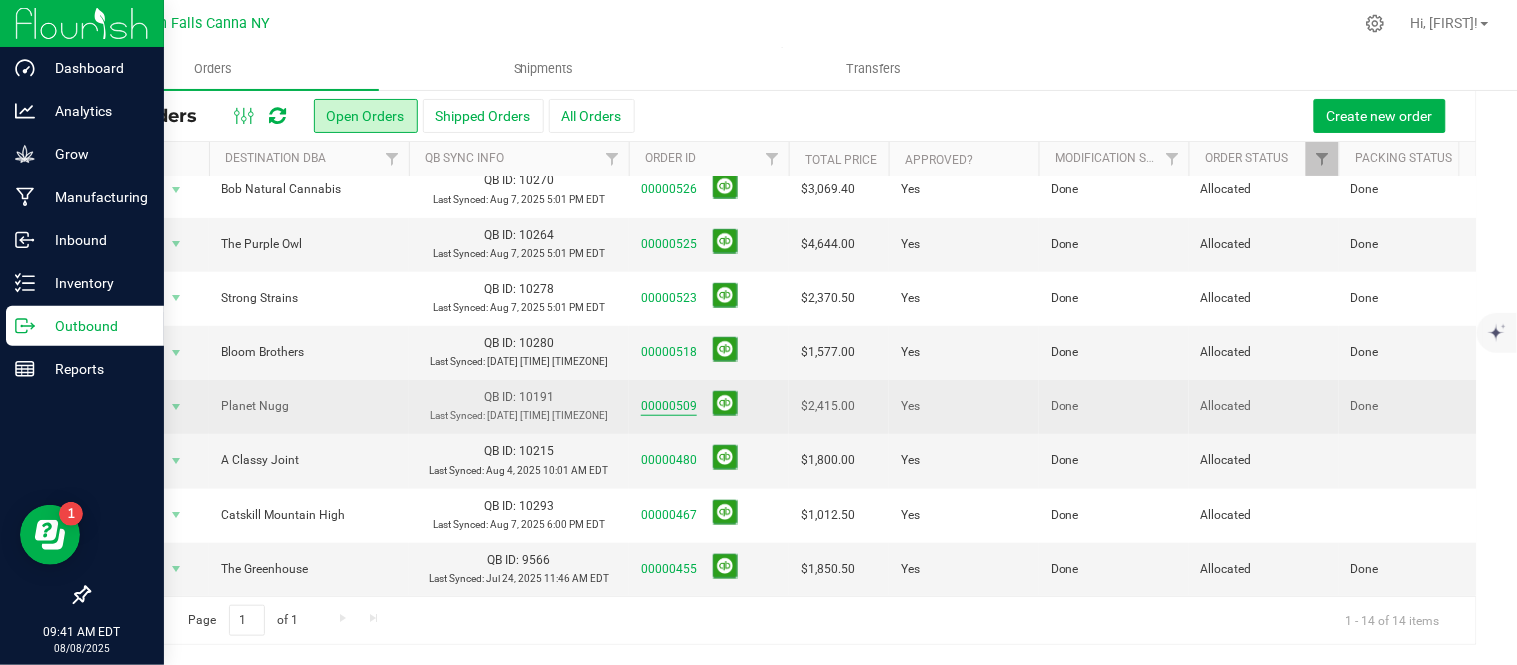 click on "00000509" at bounding box center (669, 406) 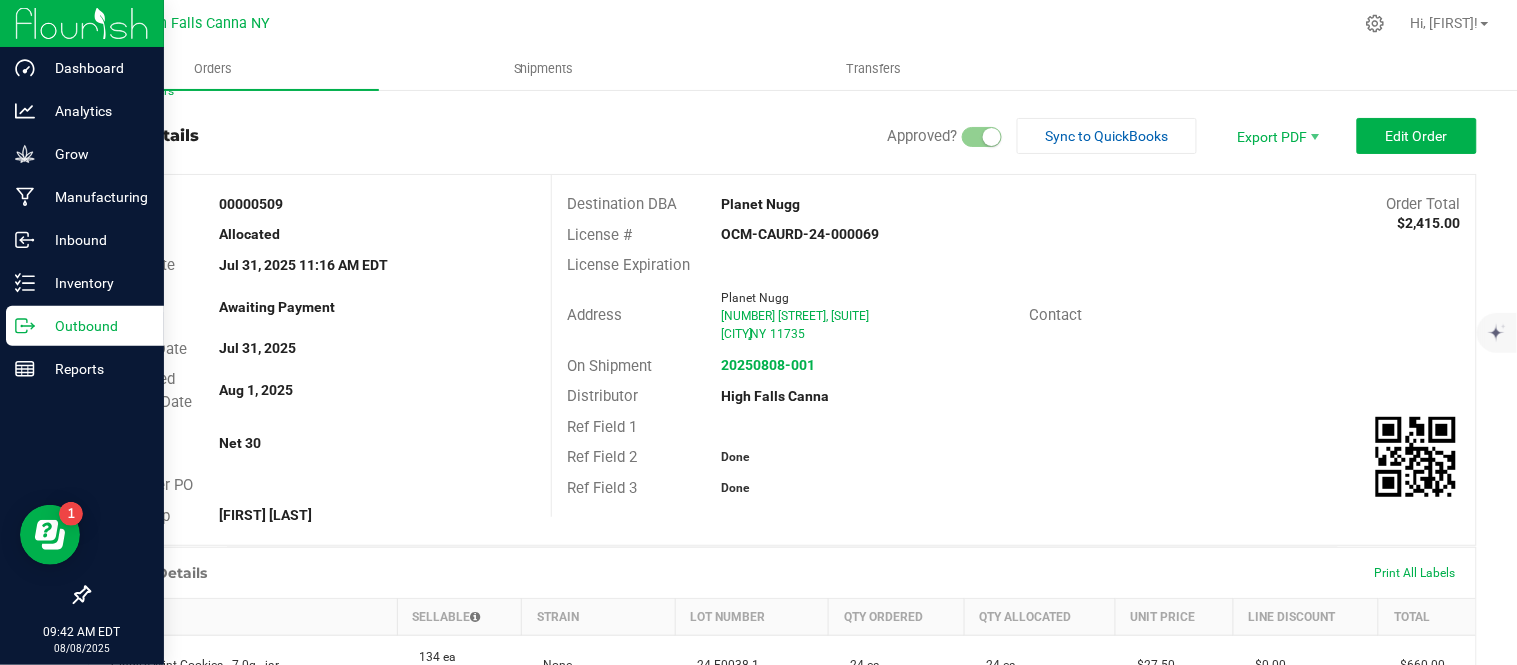 scroll, scrollTop: 0, scrollLeft: 0, axis: both 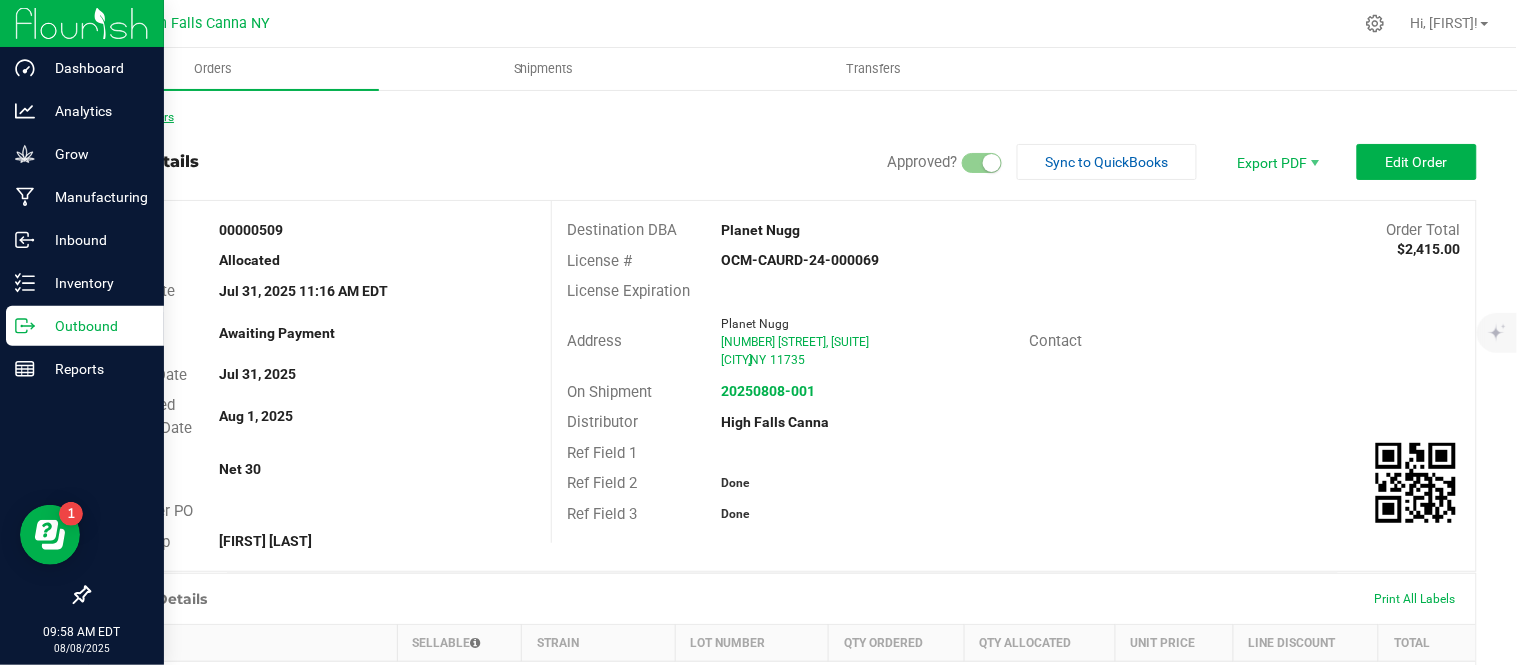 click on "Back to Orders" at bounding box center (131, 117) 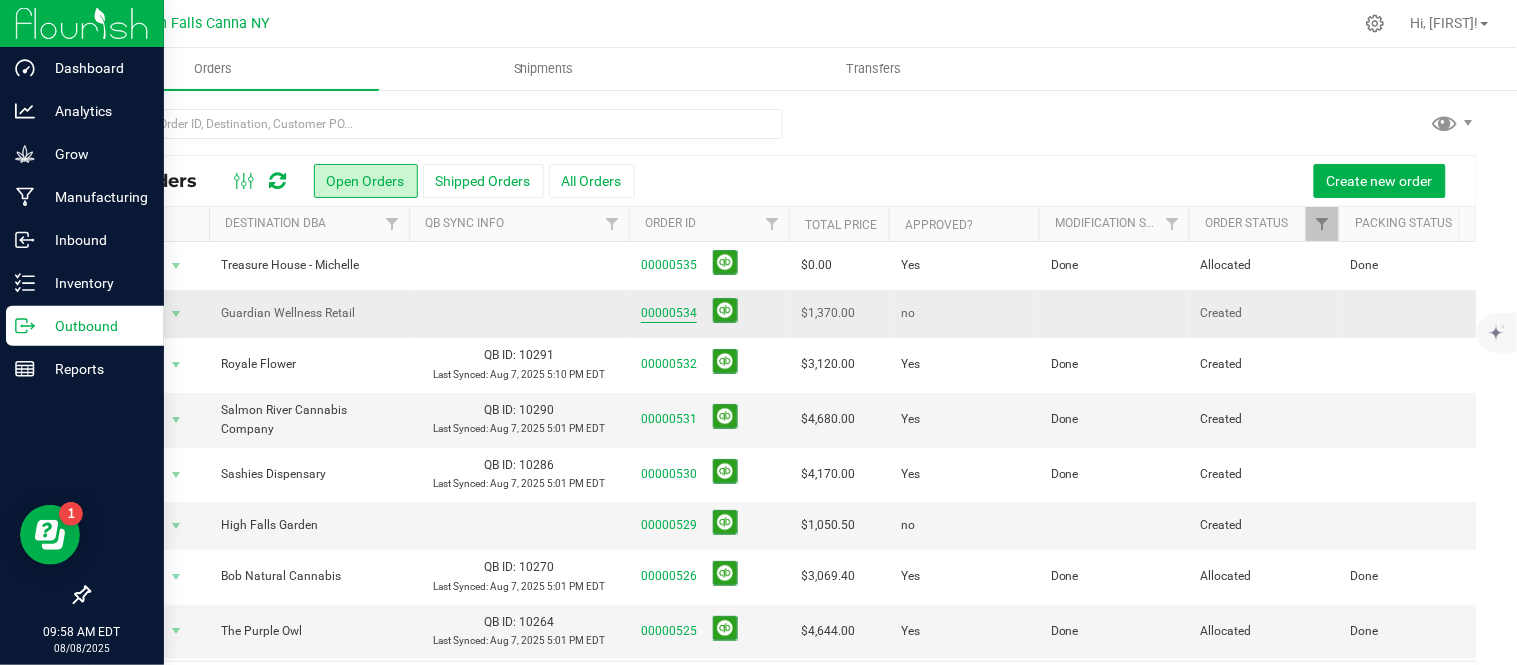 click on "00000534" at bounding box center [669, 313] 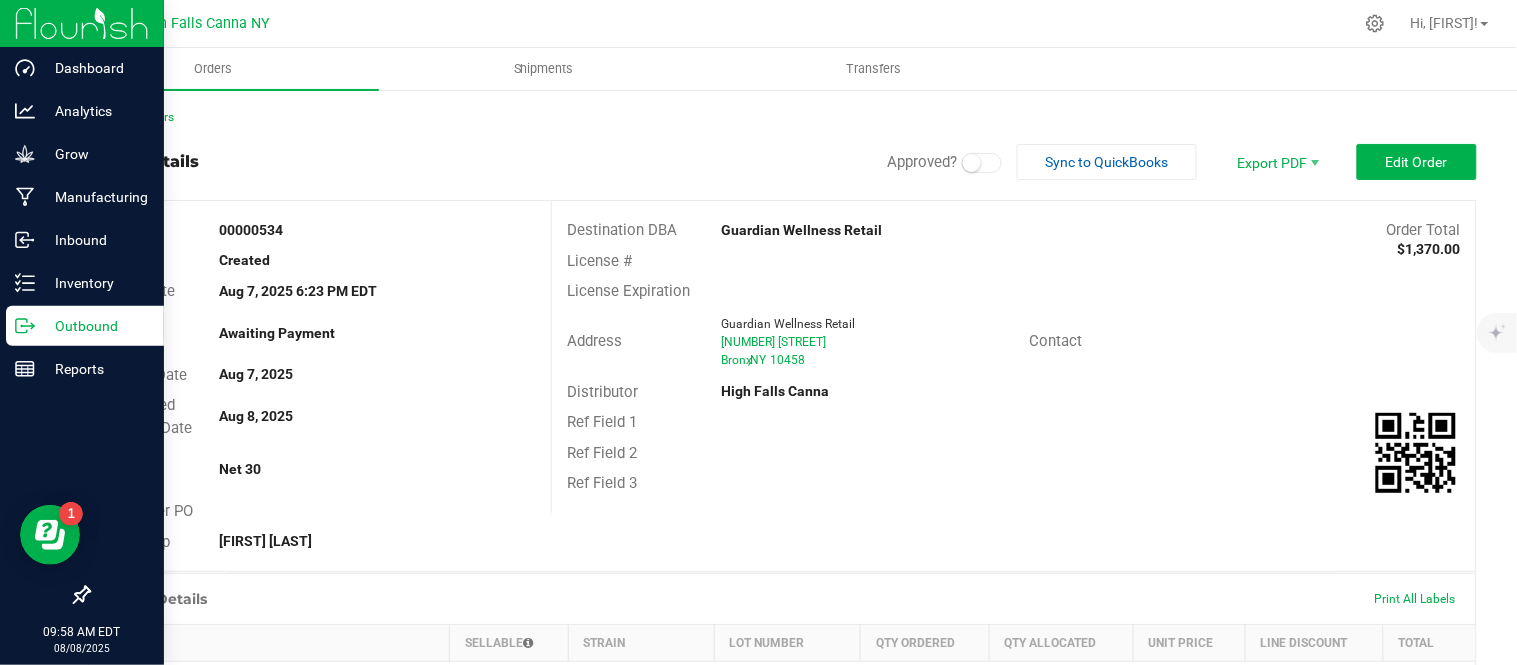 click at bounding box center (972, 163) 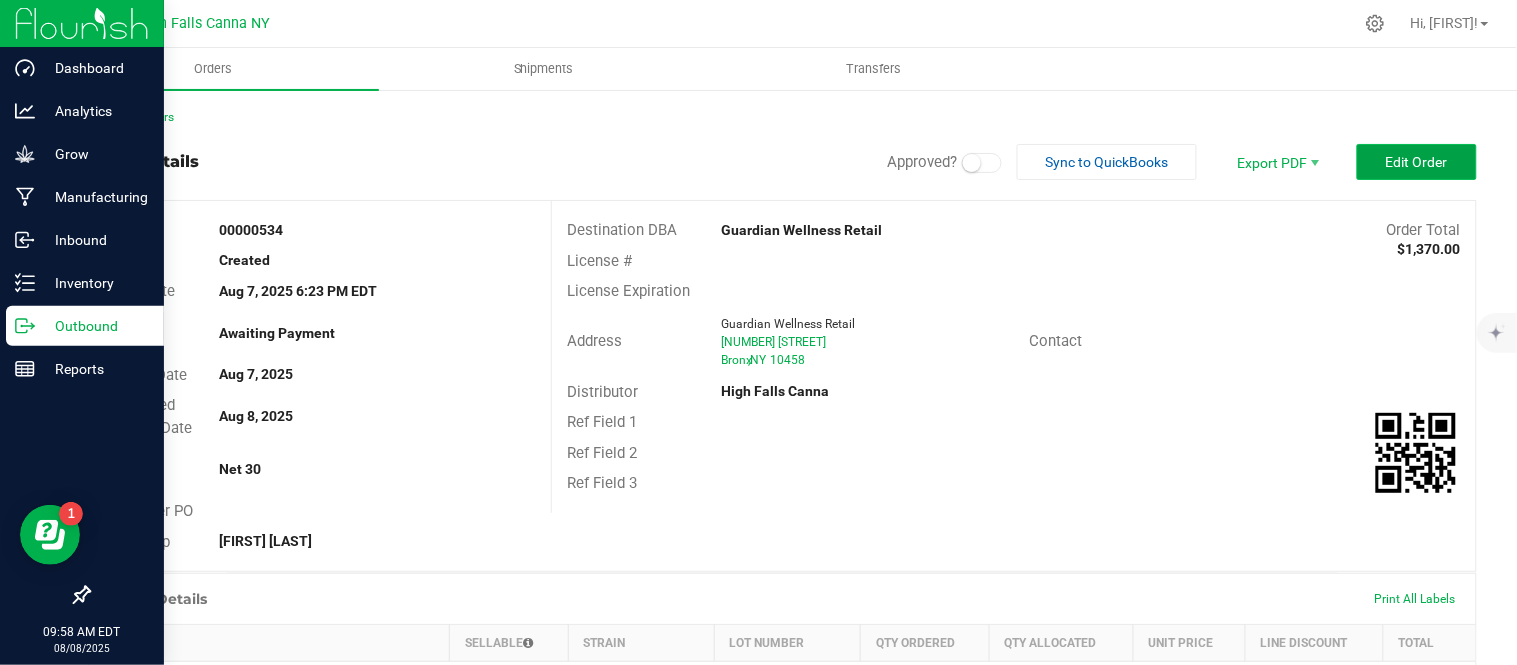 click on "Edit Order" at bounding box center (1417, 162) 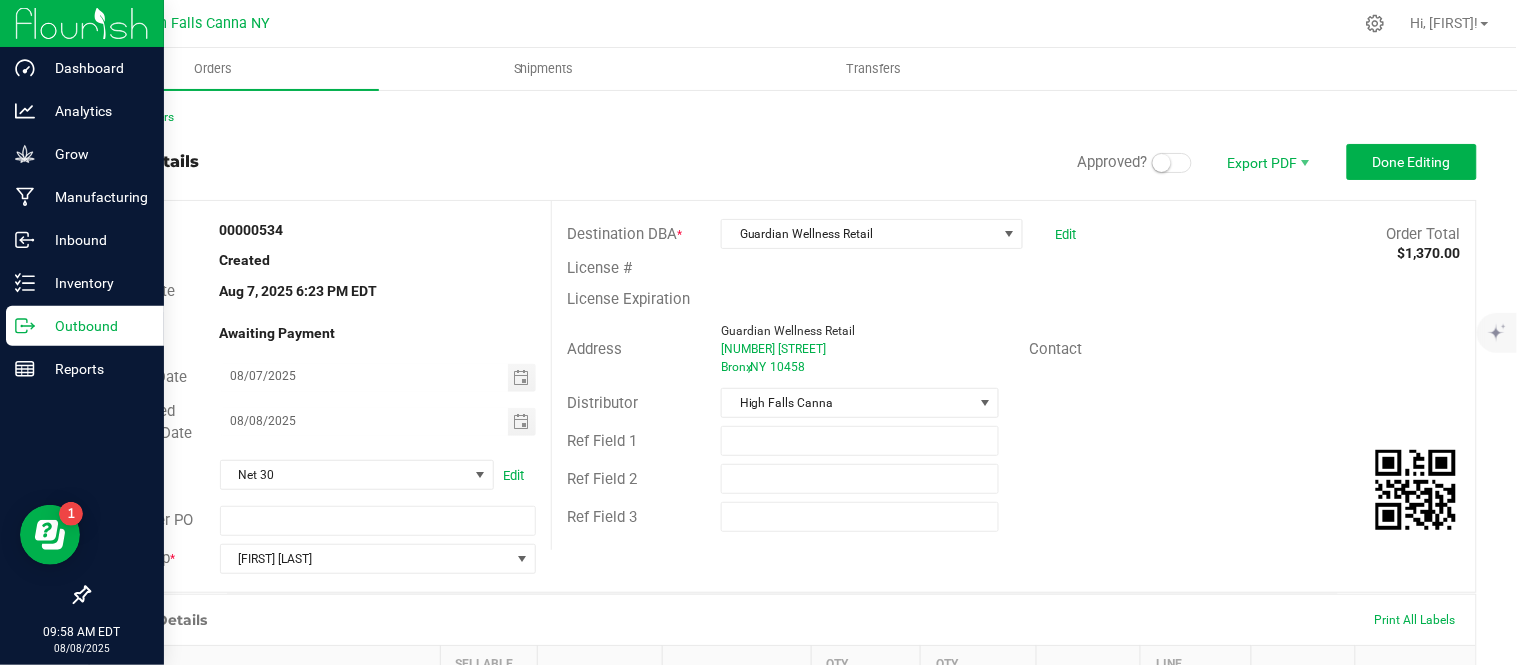 click at bounding box center [1162, 163] 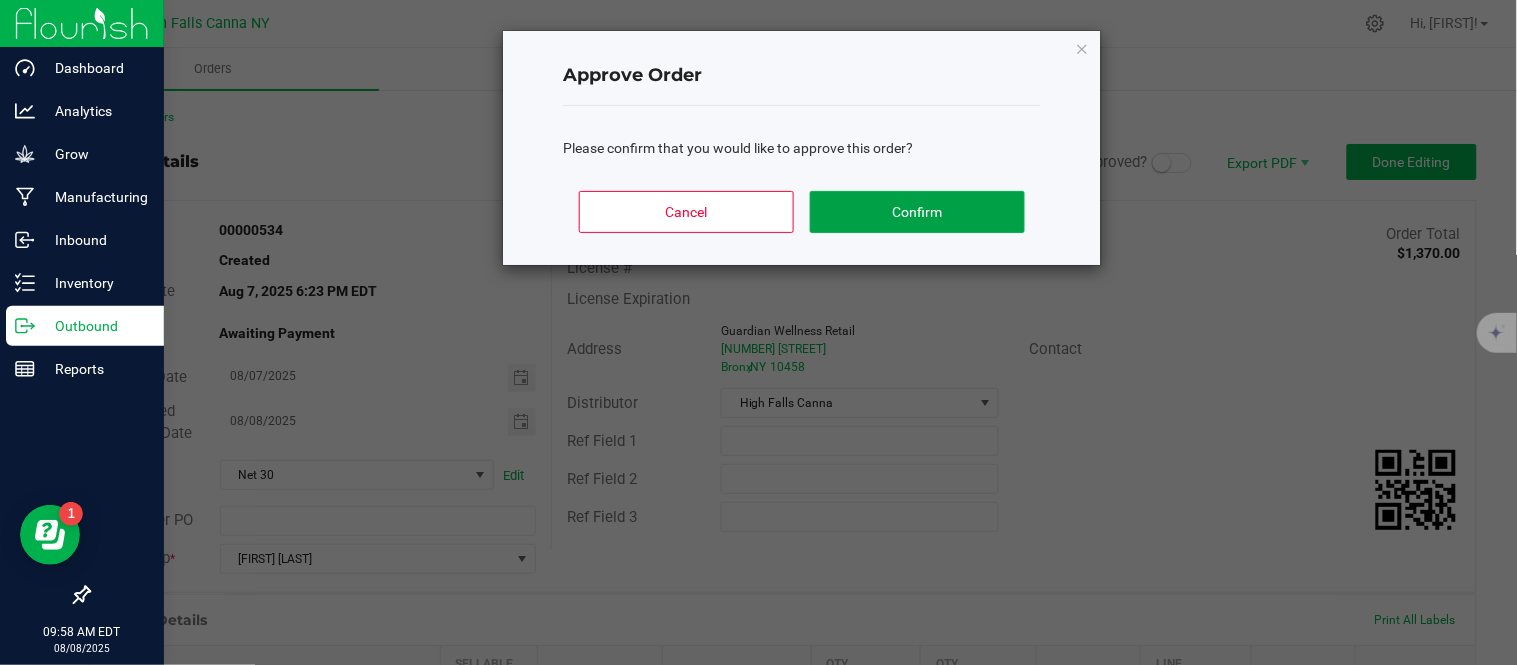 click on "Confirm" 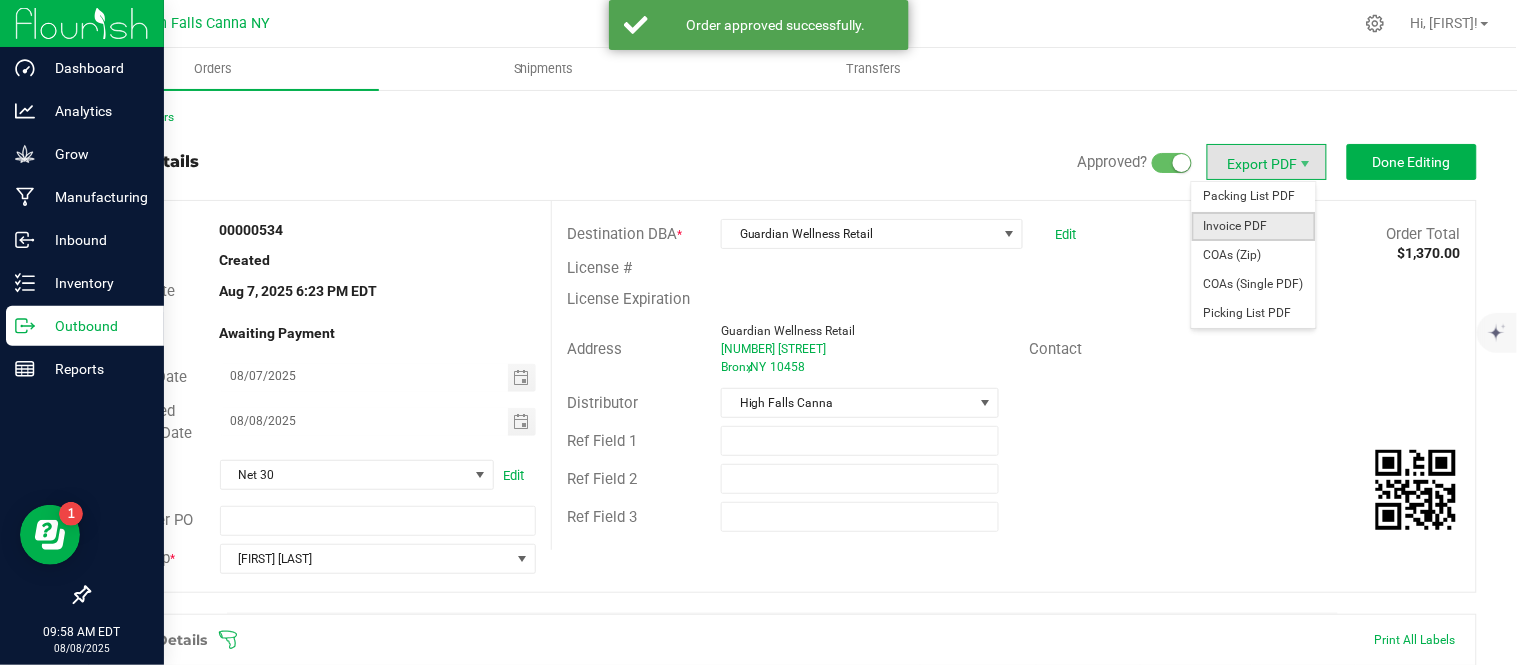 click on "Invoice PDF" at bounding box center (1254, 226) 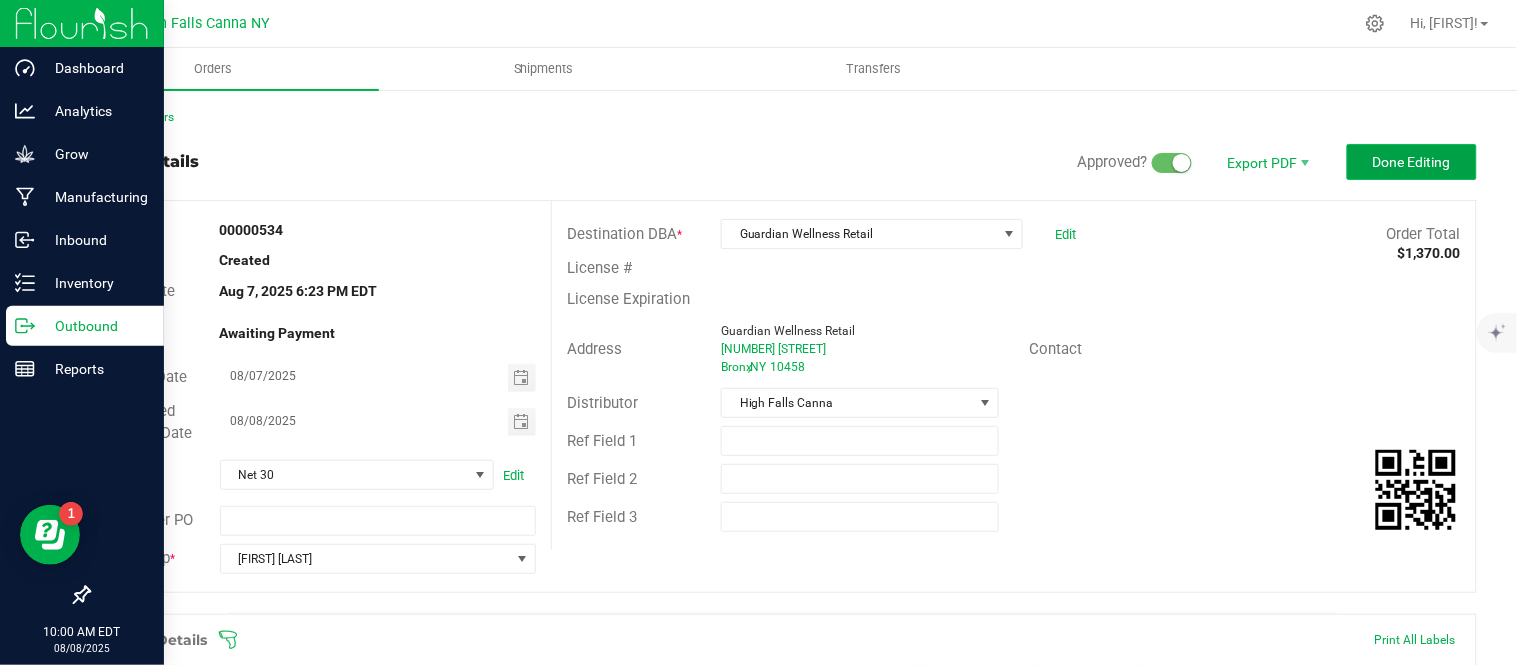 click on "Done Editing" at bounding box center [1412, 162] 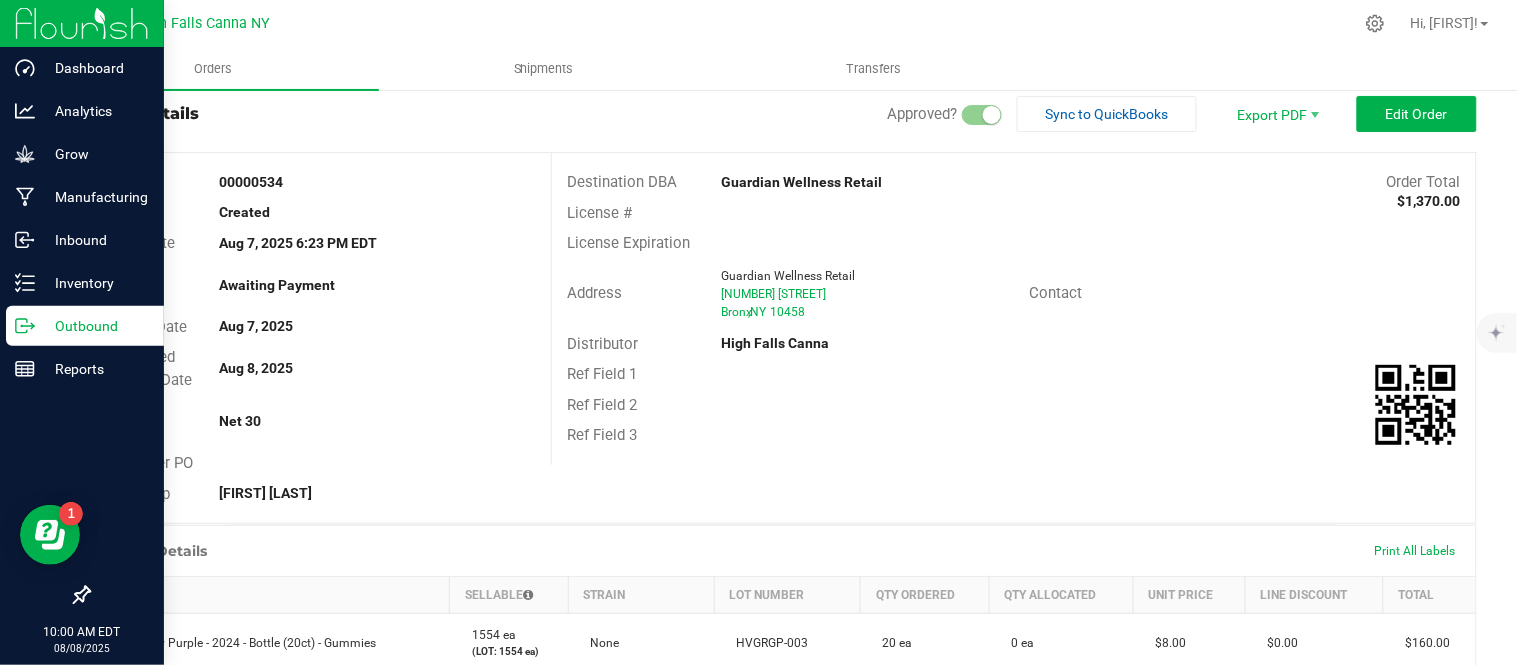 scroll, scrollTop: 0, scrollLeft: 0, axis: both 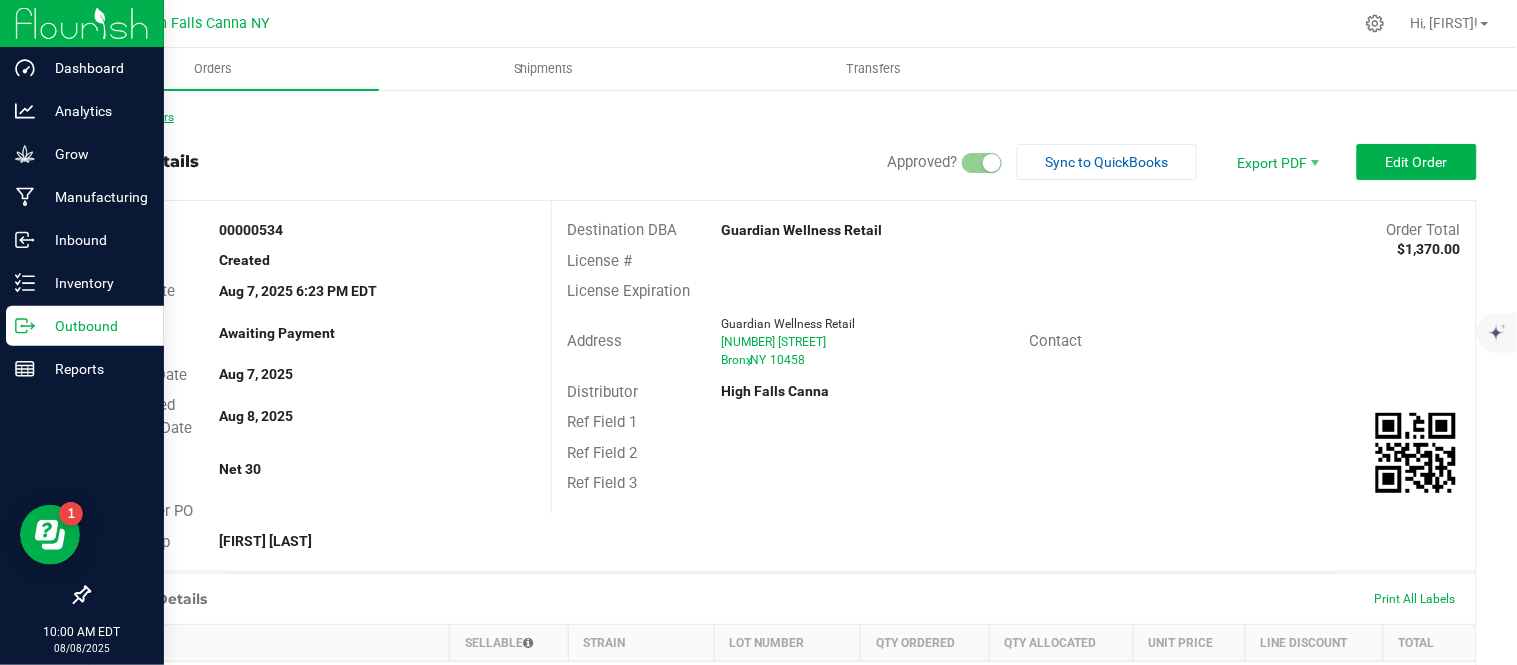 click on "Back to Orders" at bounding box center [131, 117] 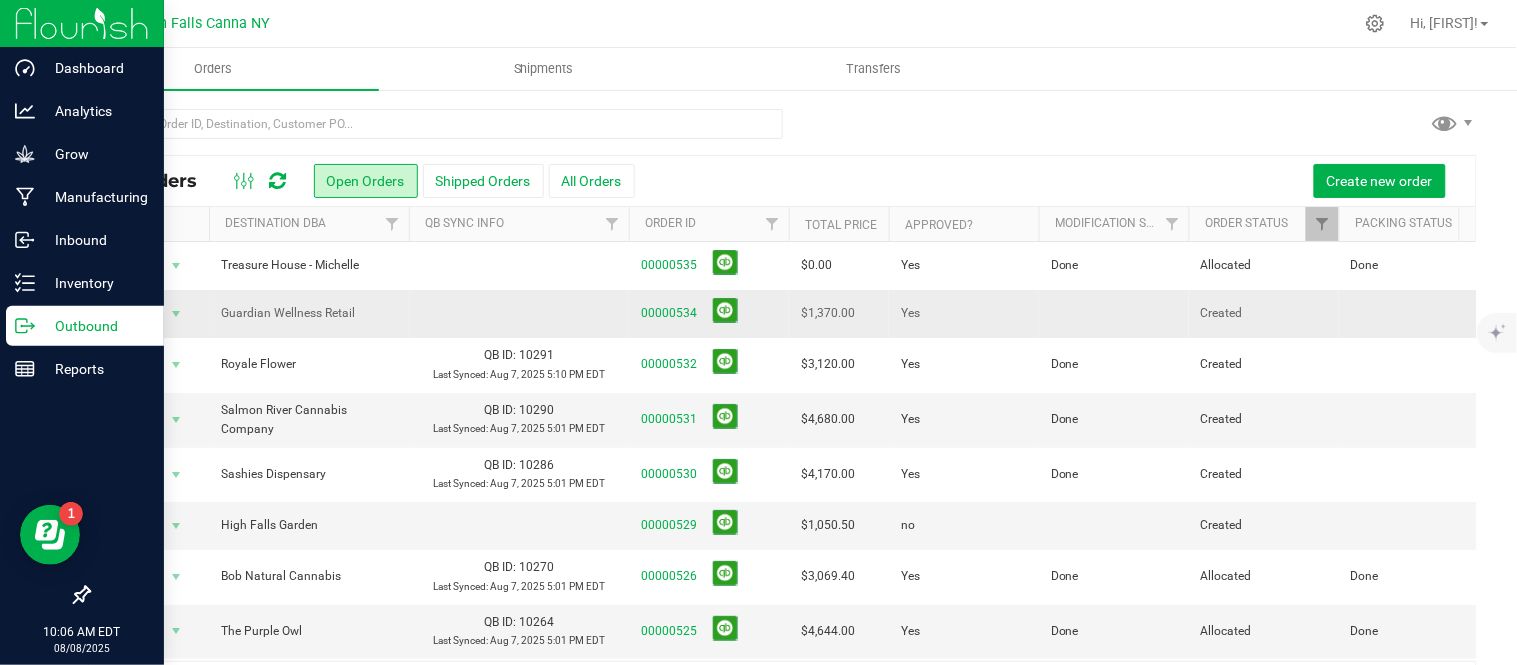 click at bounding box center [1114, 314] 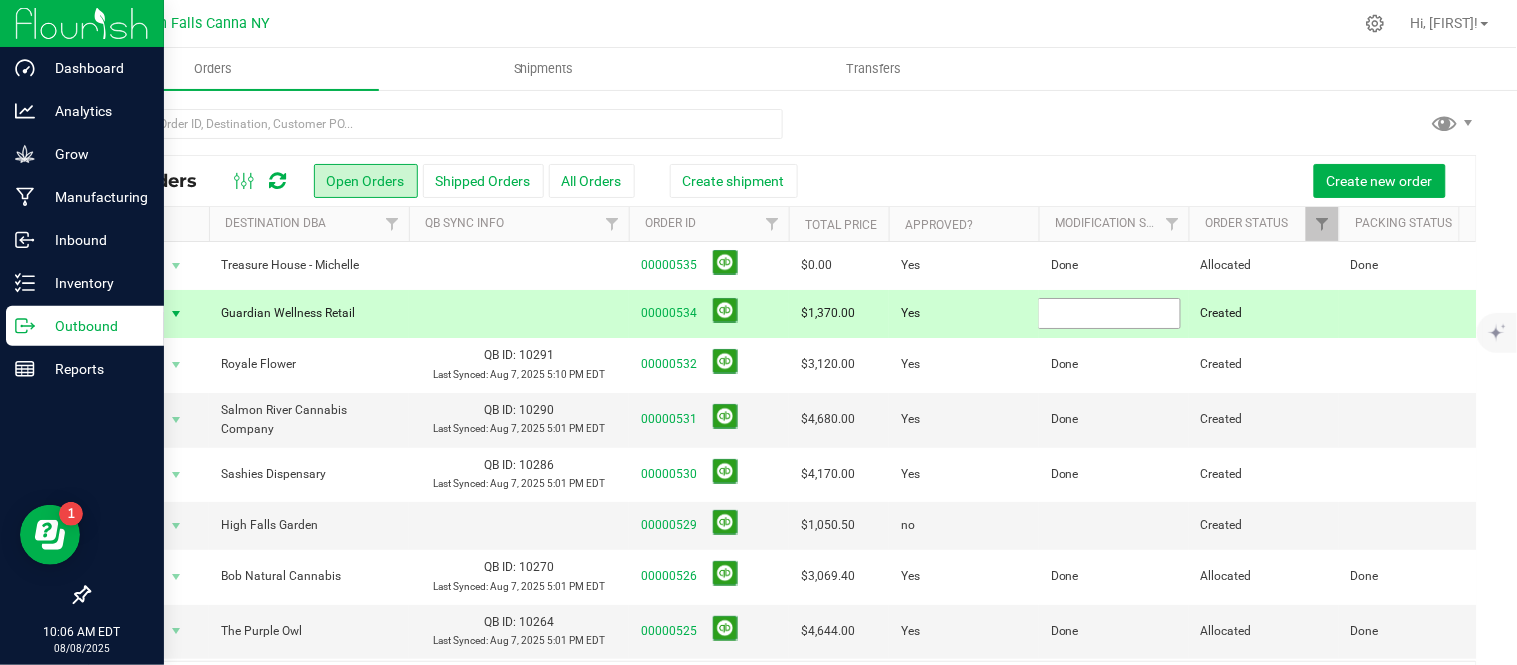 click at bounding box center (1109, 313) 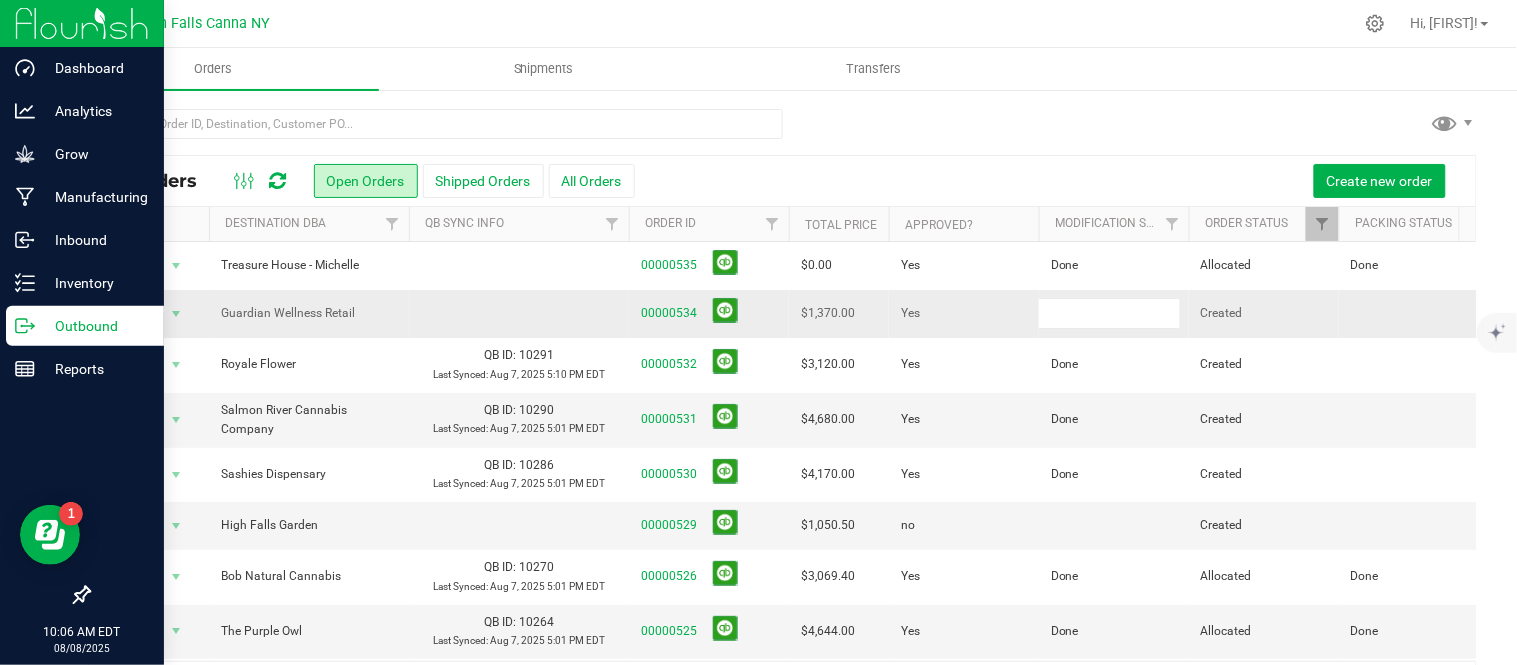 type on "Done" 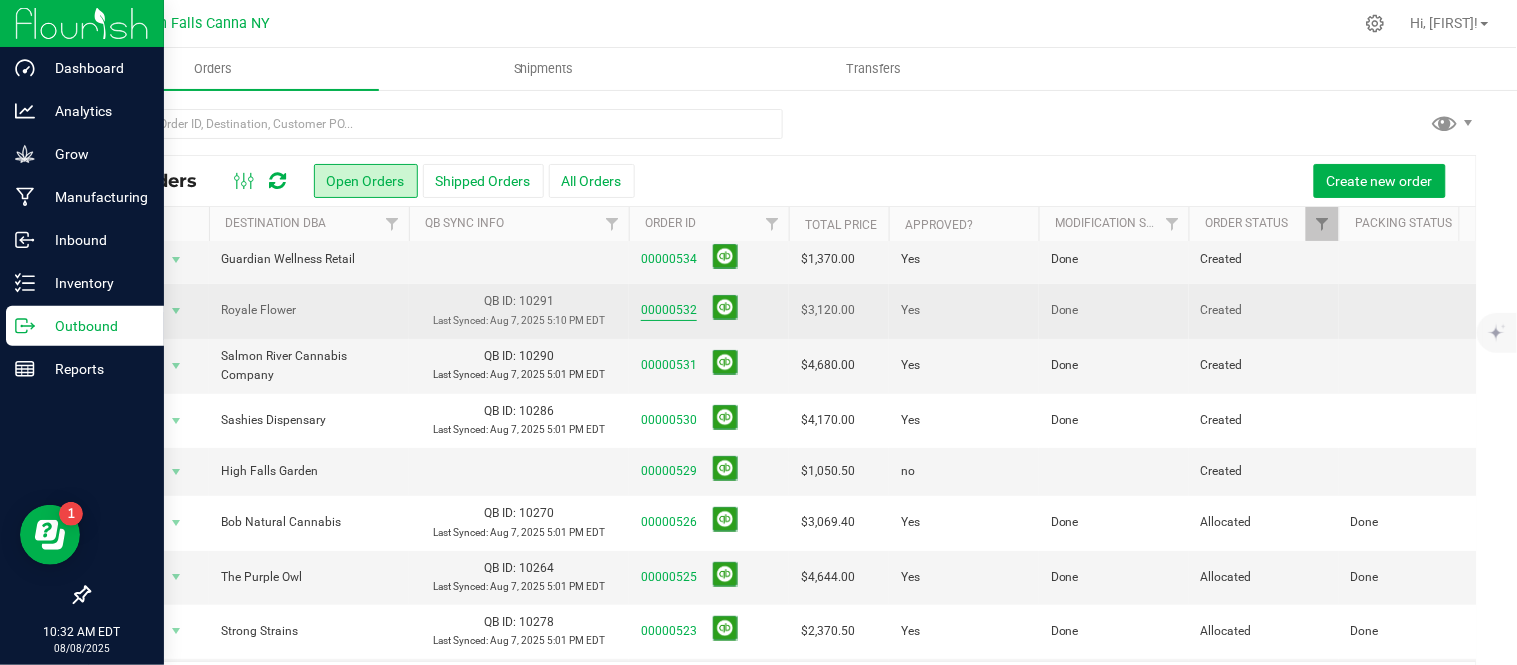 scroll, scrollTop: 0, scrollLeft: 0, axis: both 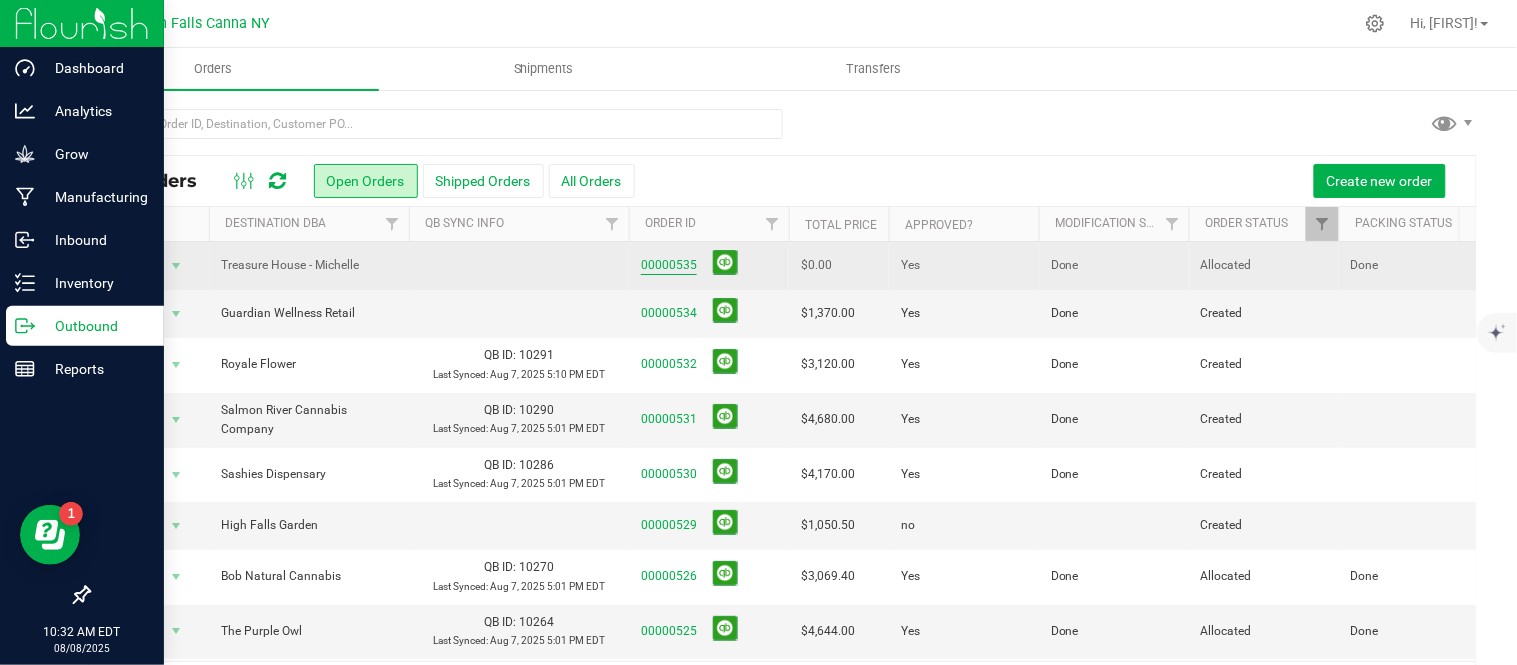 click on "00000535" at bounding box center [669, 265] 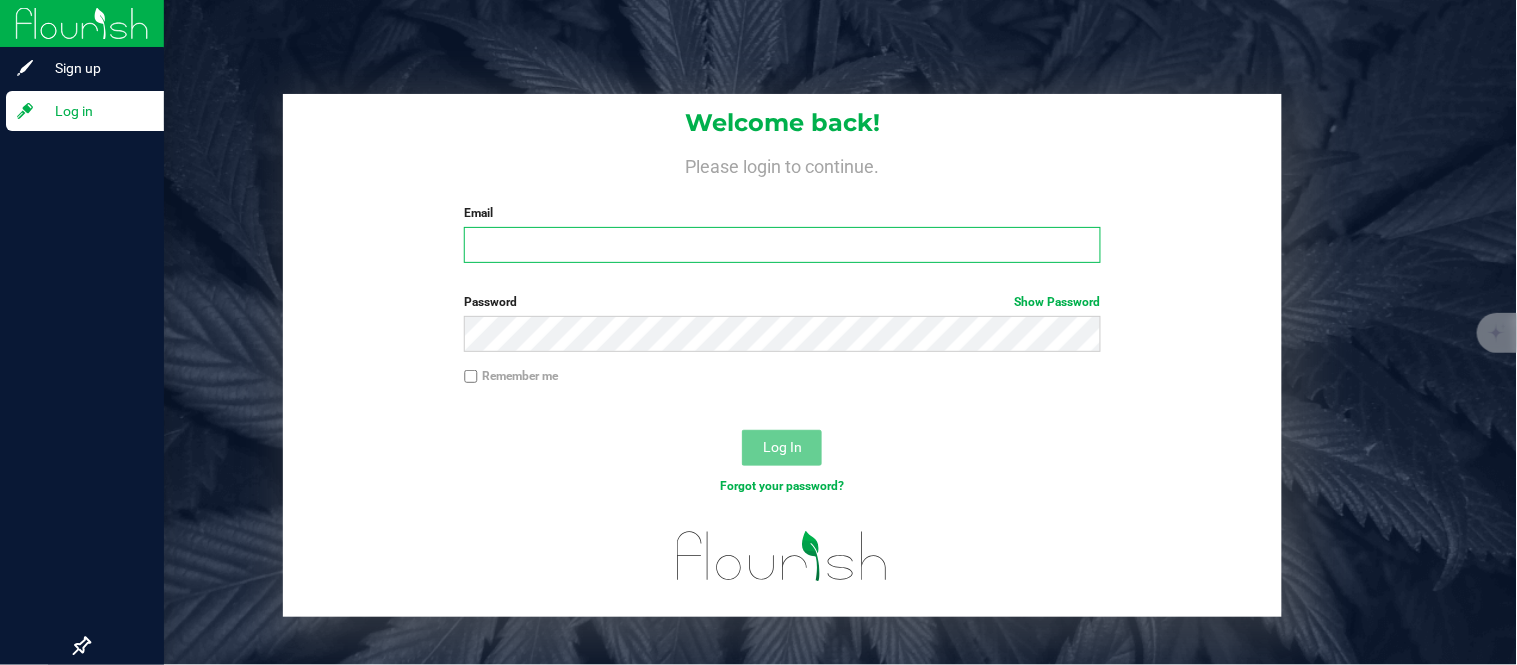 type on "[EMAIL]" 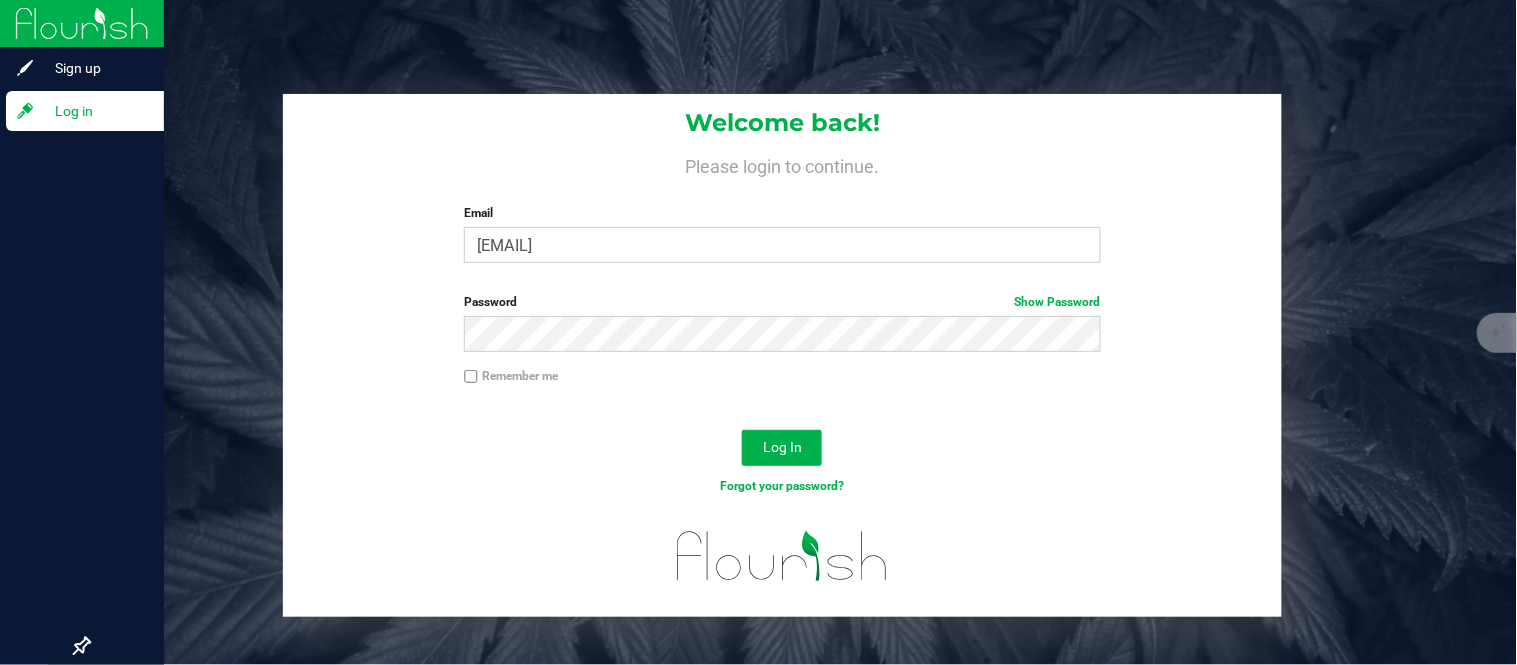 click on "Remember me" at bounding box center (471, 377) 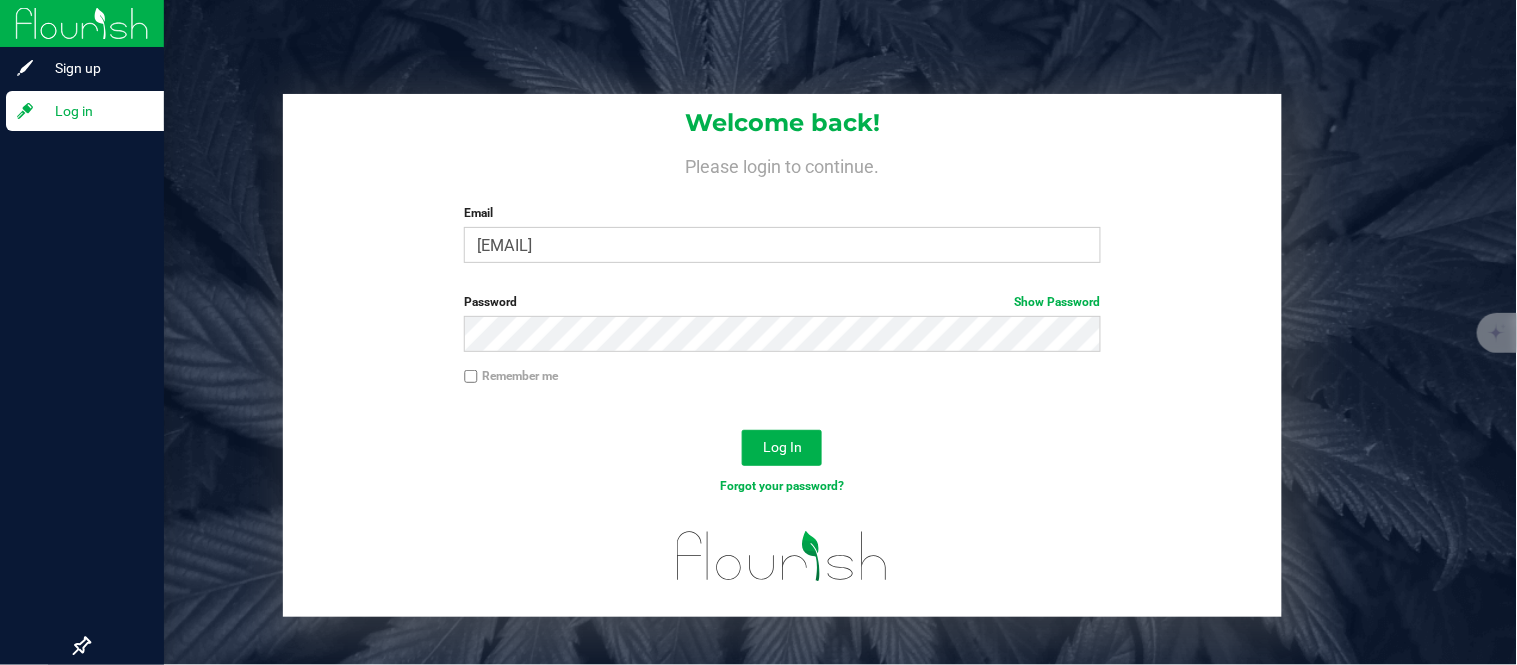 checkbox on "true" 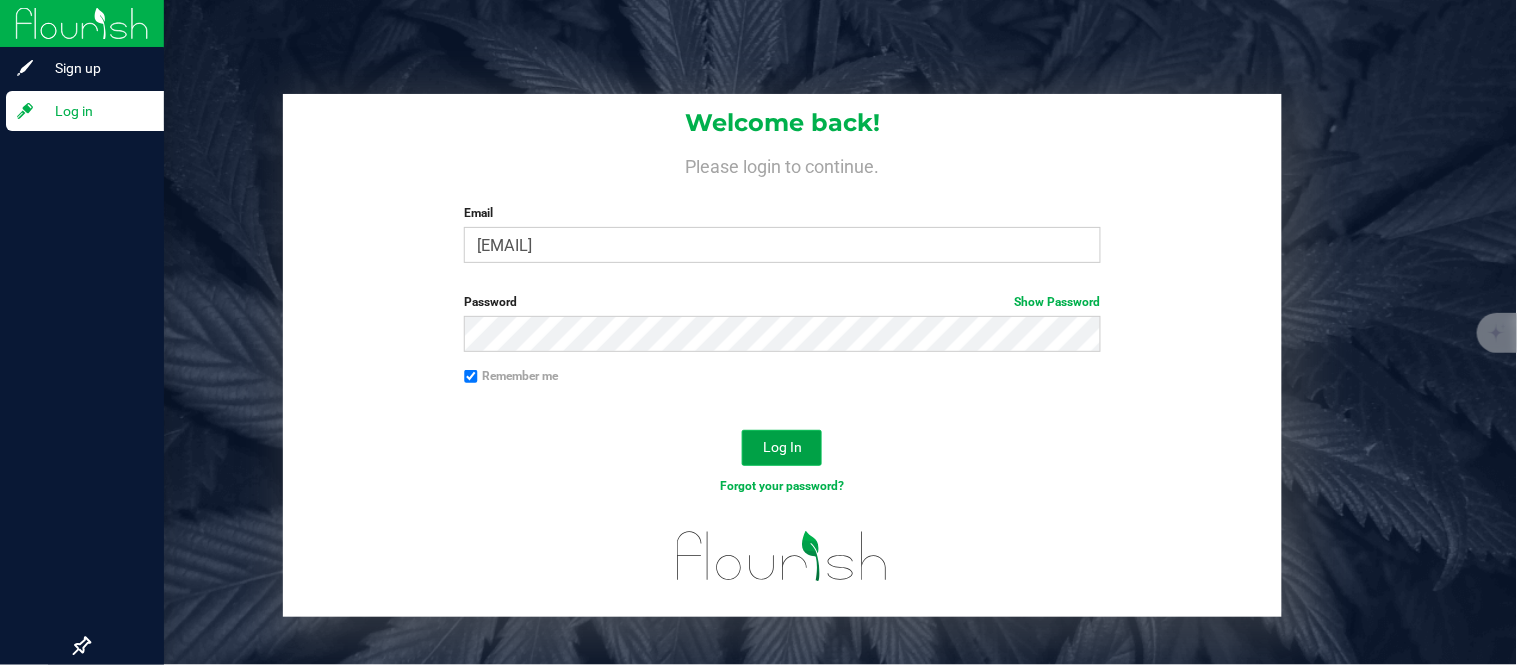 click on "Log In" at bounding box center (782, 447) 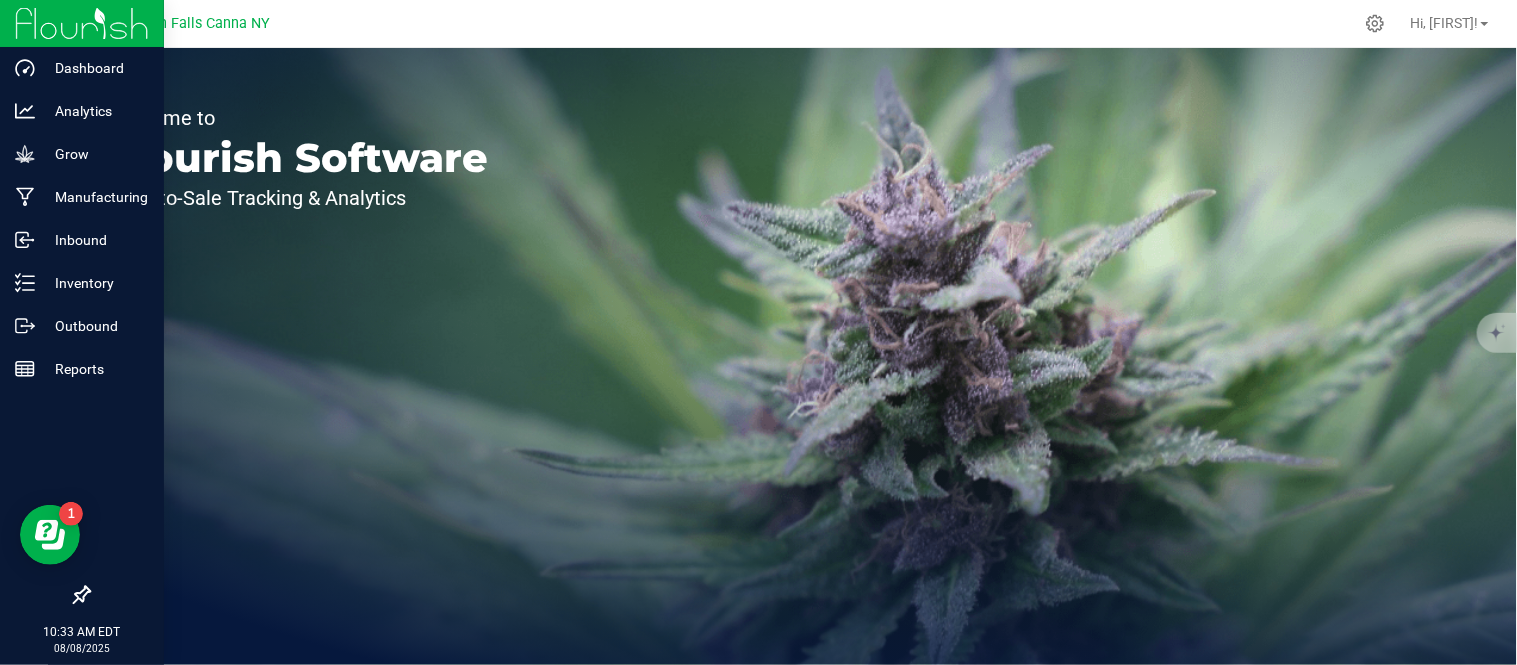 scroll, scrollTop: 0, scrollLeft: 0, axis: both 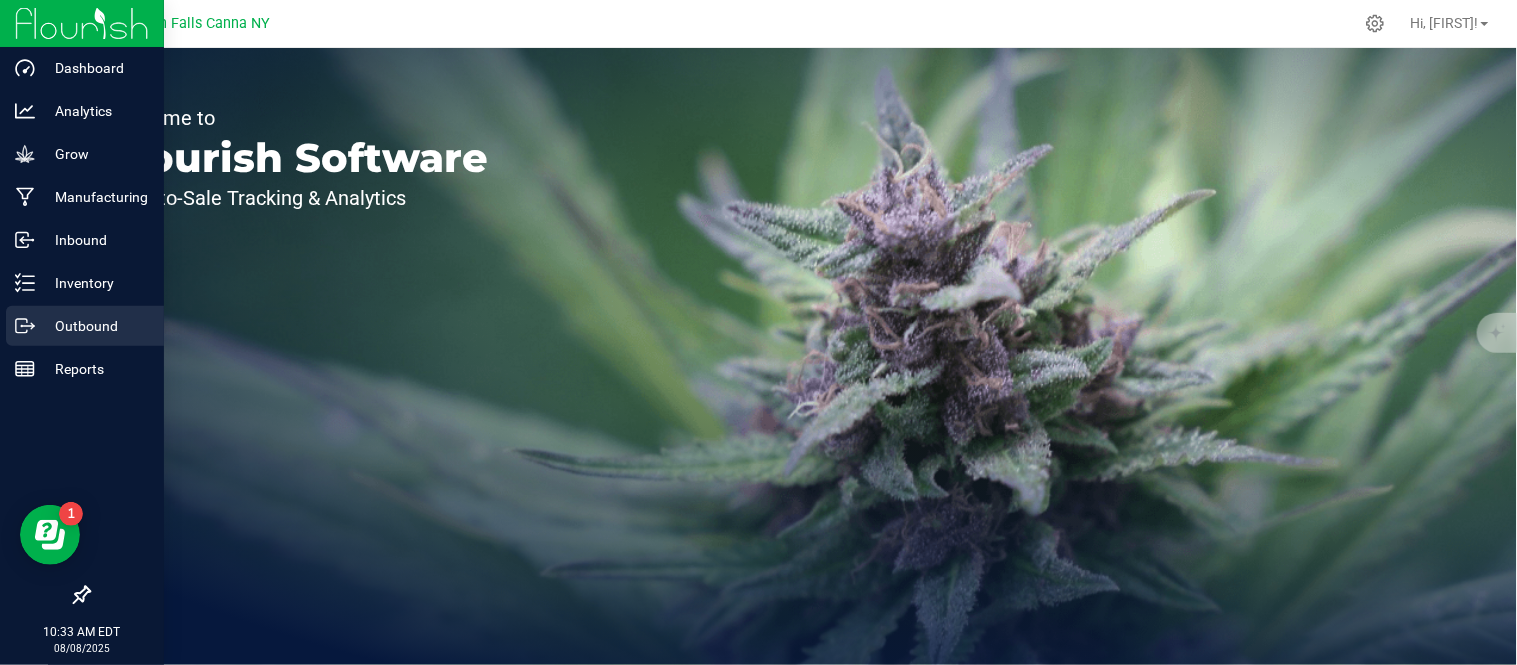 click 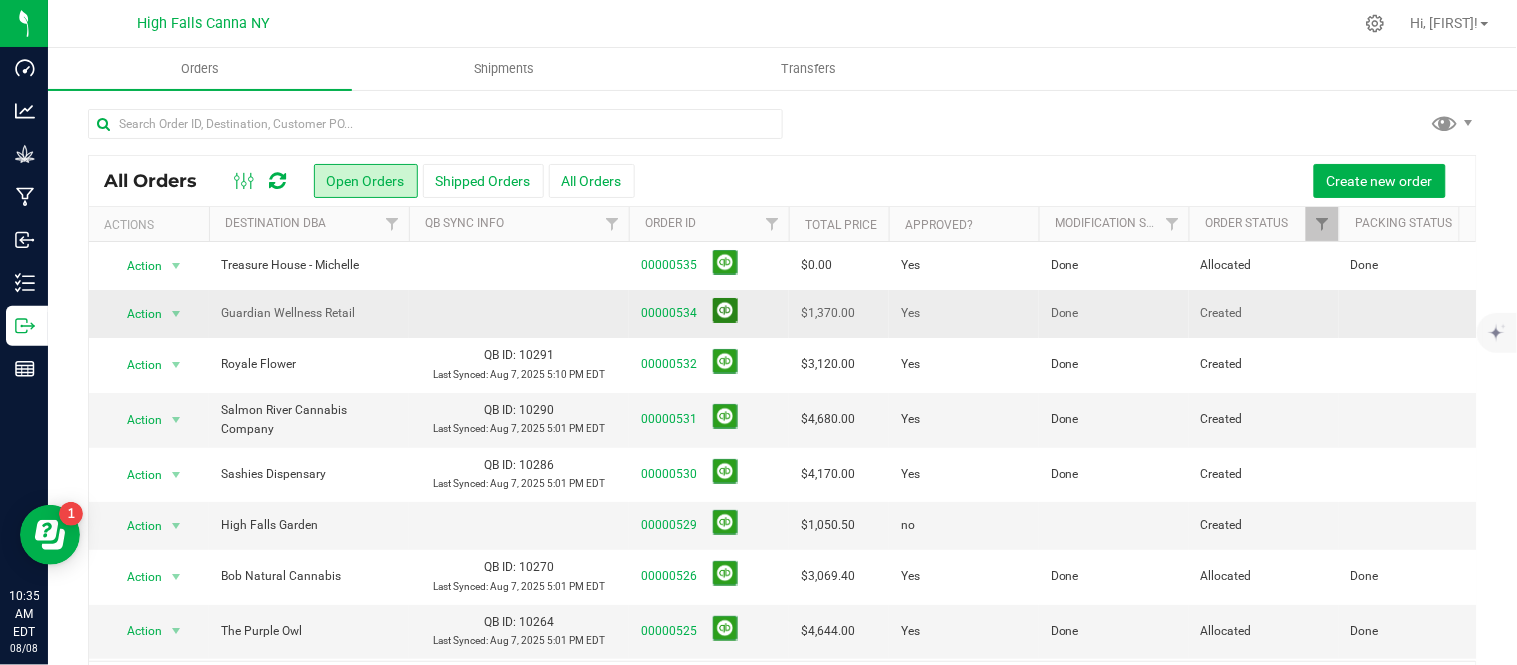 click at bounding box center (725, 310) 